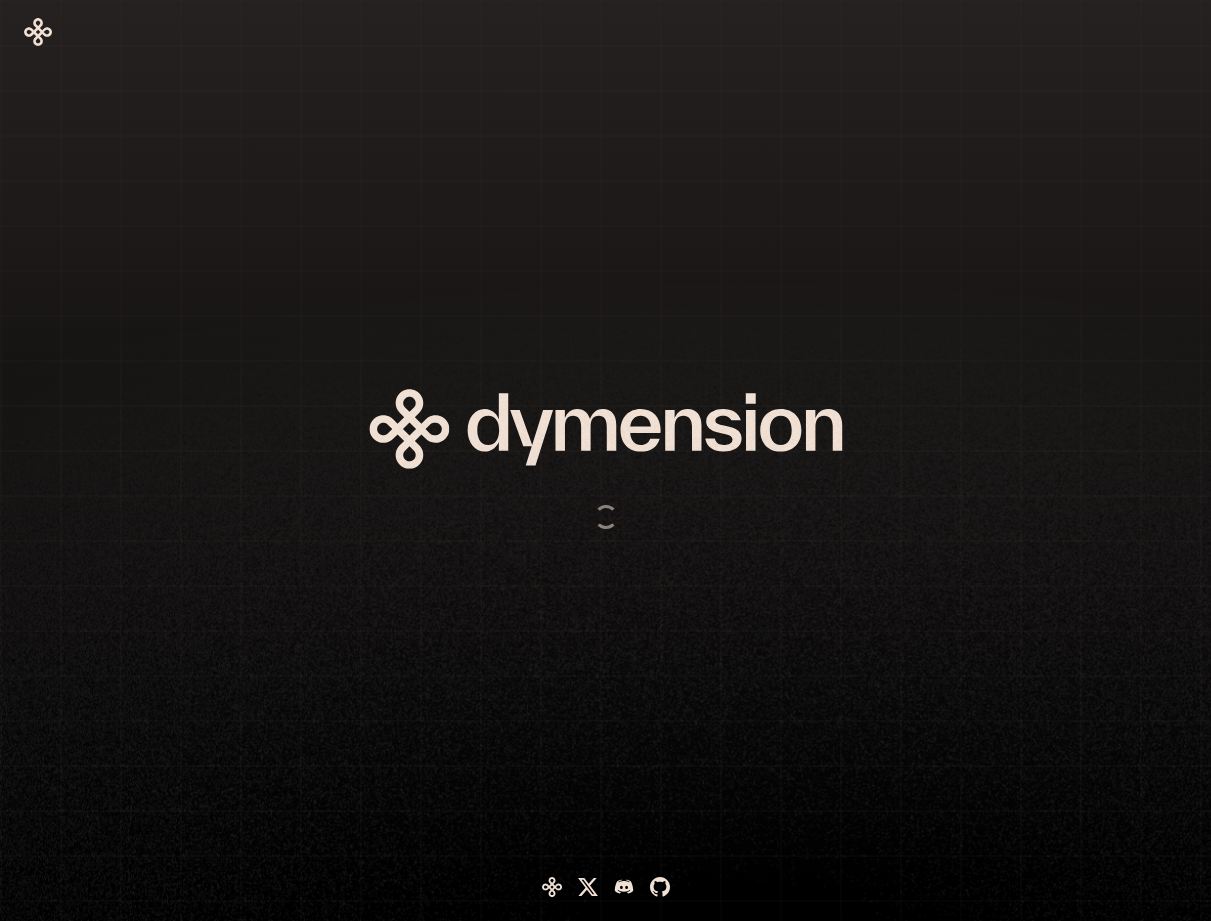 scroll, scrollTop: 0, scrollLeft: 0, axis: both 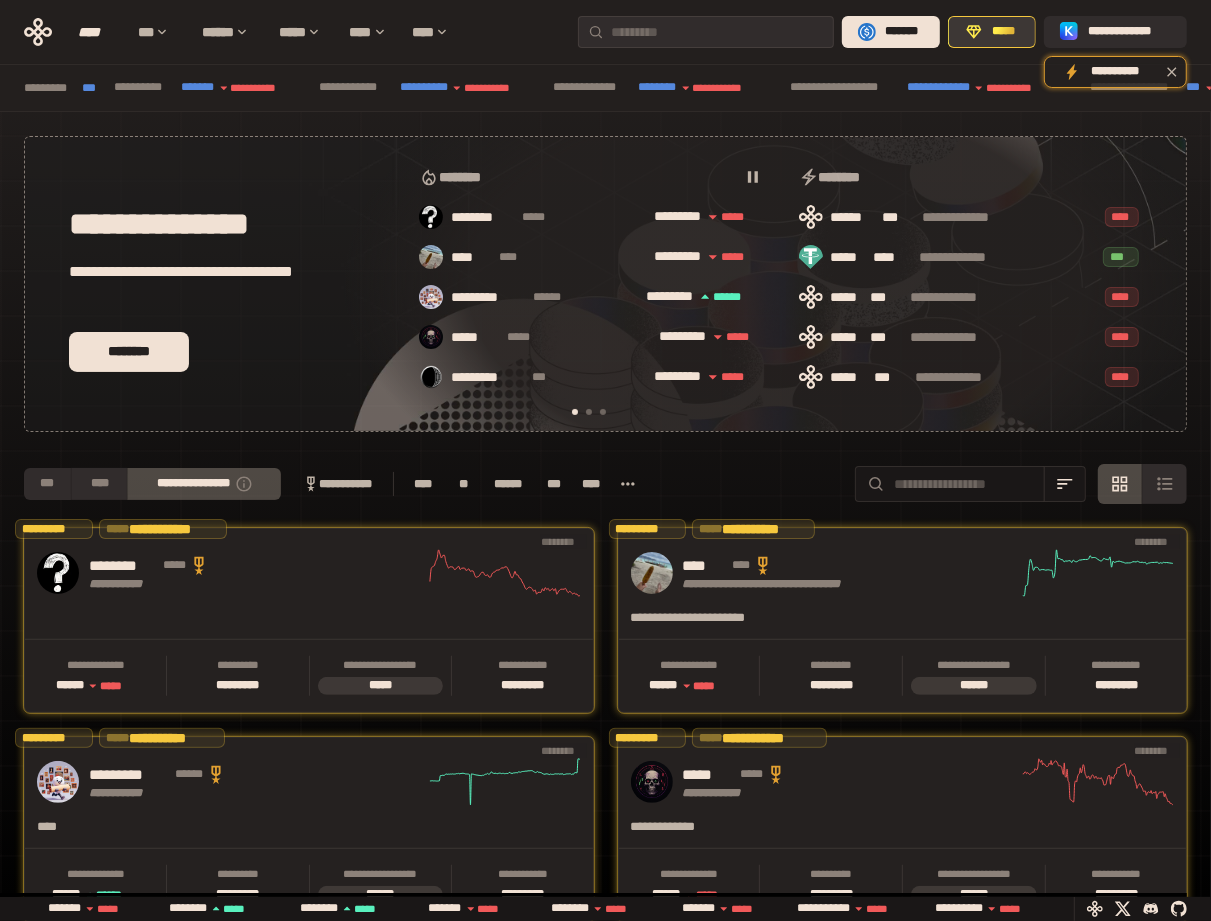 click on "*****" at bounding box center [992, 32] 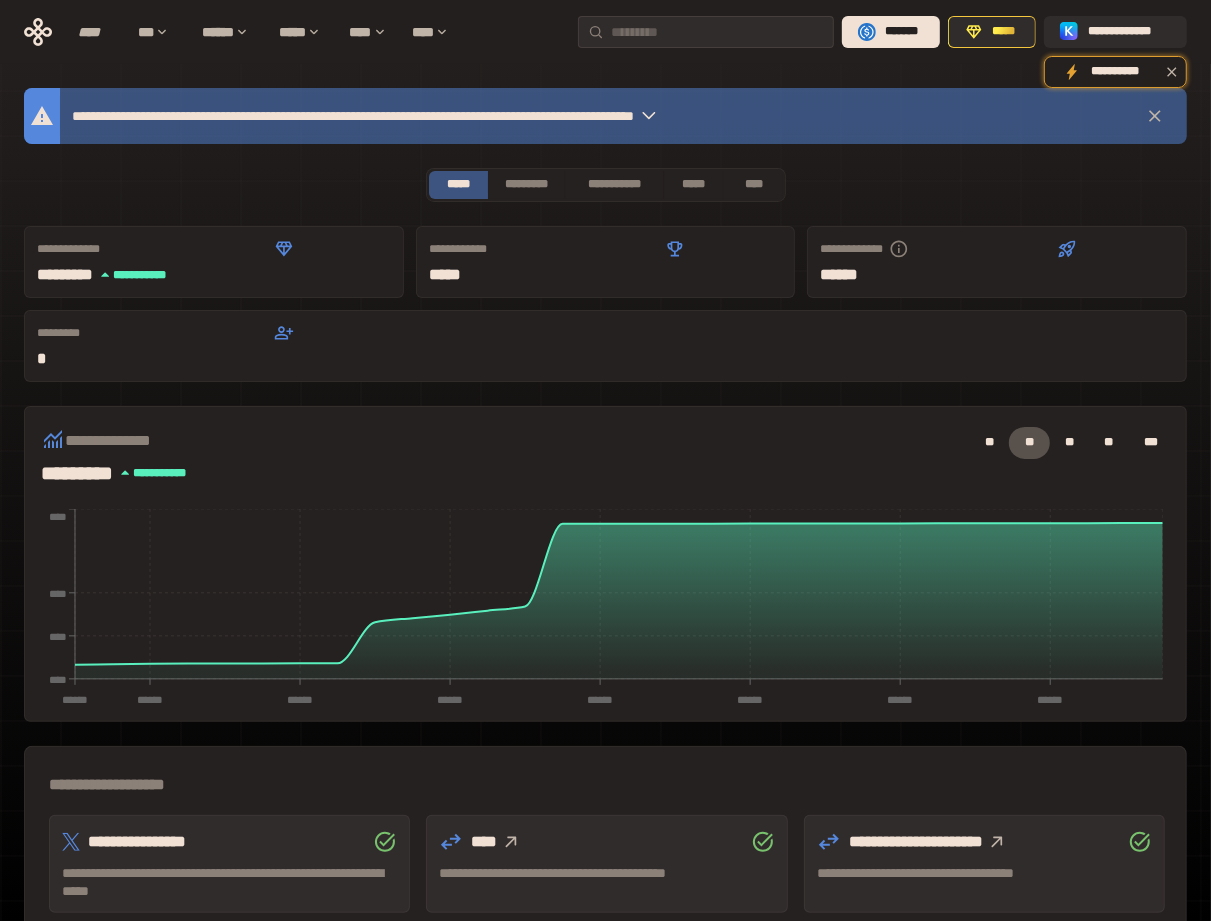 click 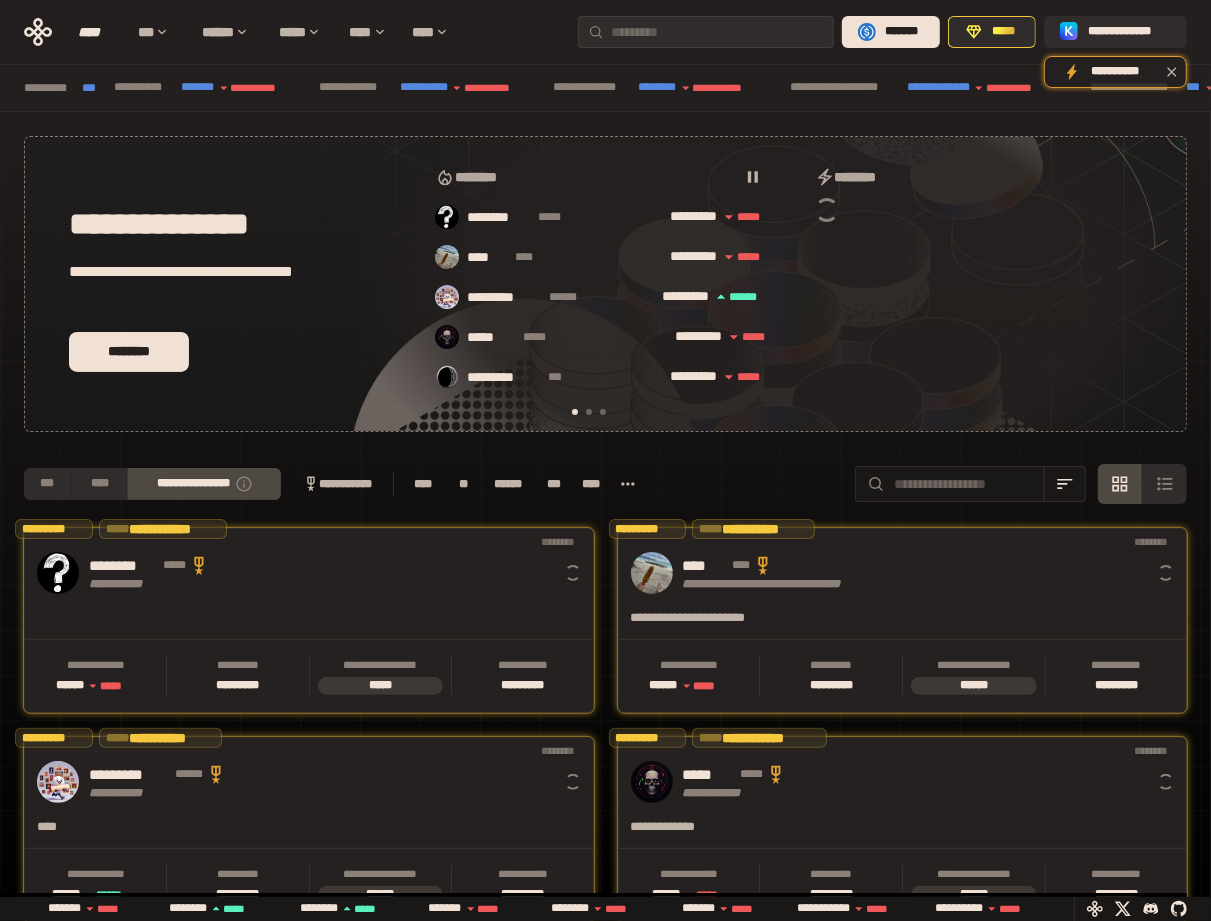scroll, scrollTop: 0, scrollLeft: 16, axis: horizontal 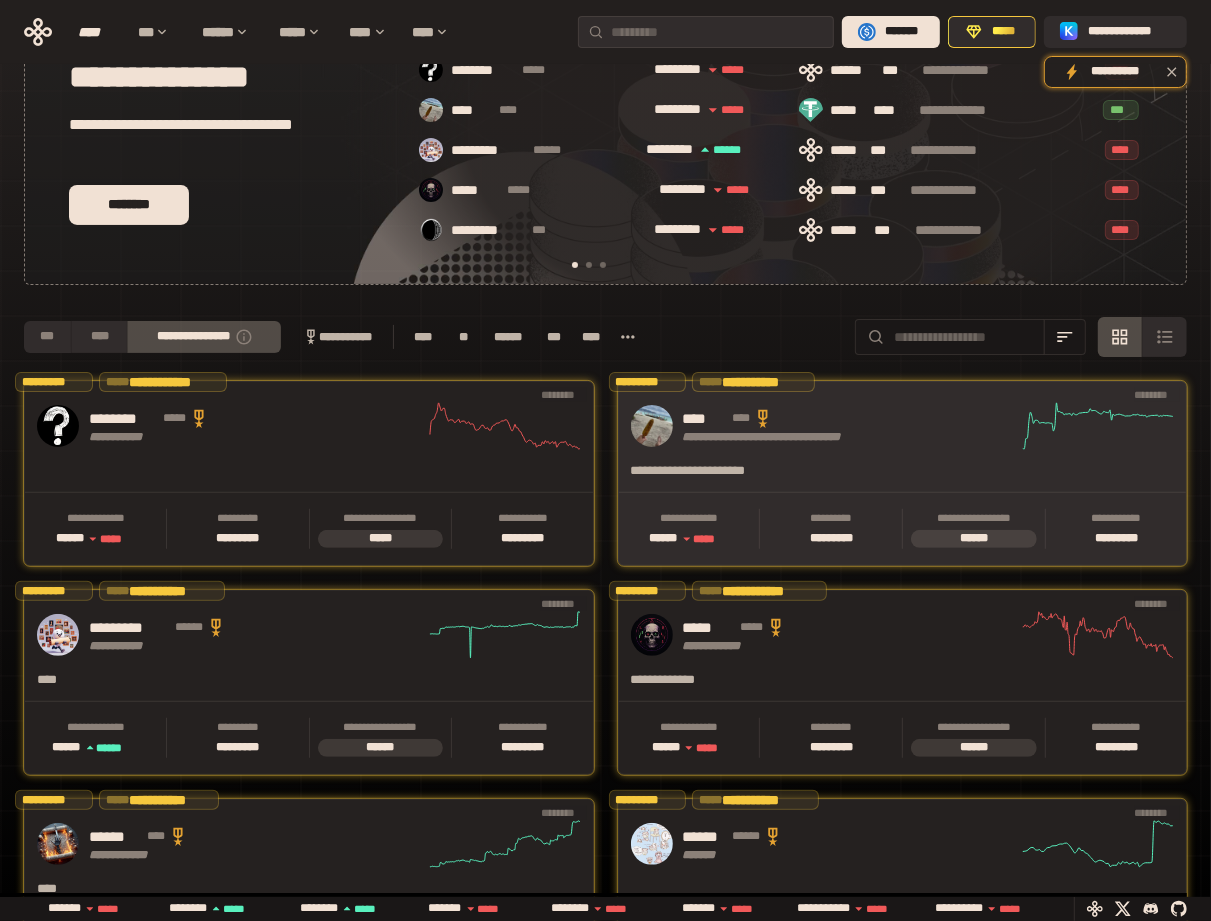click on "**********" at bounding box center [903, 426] 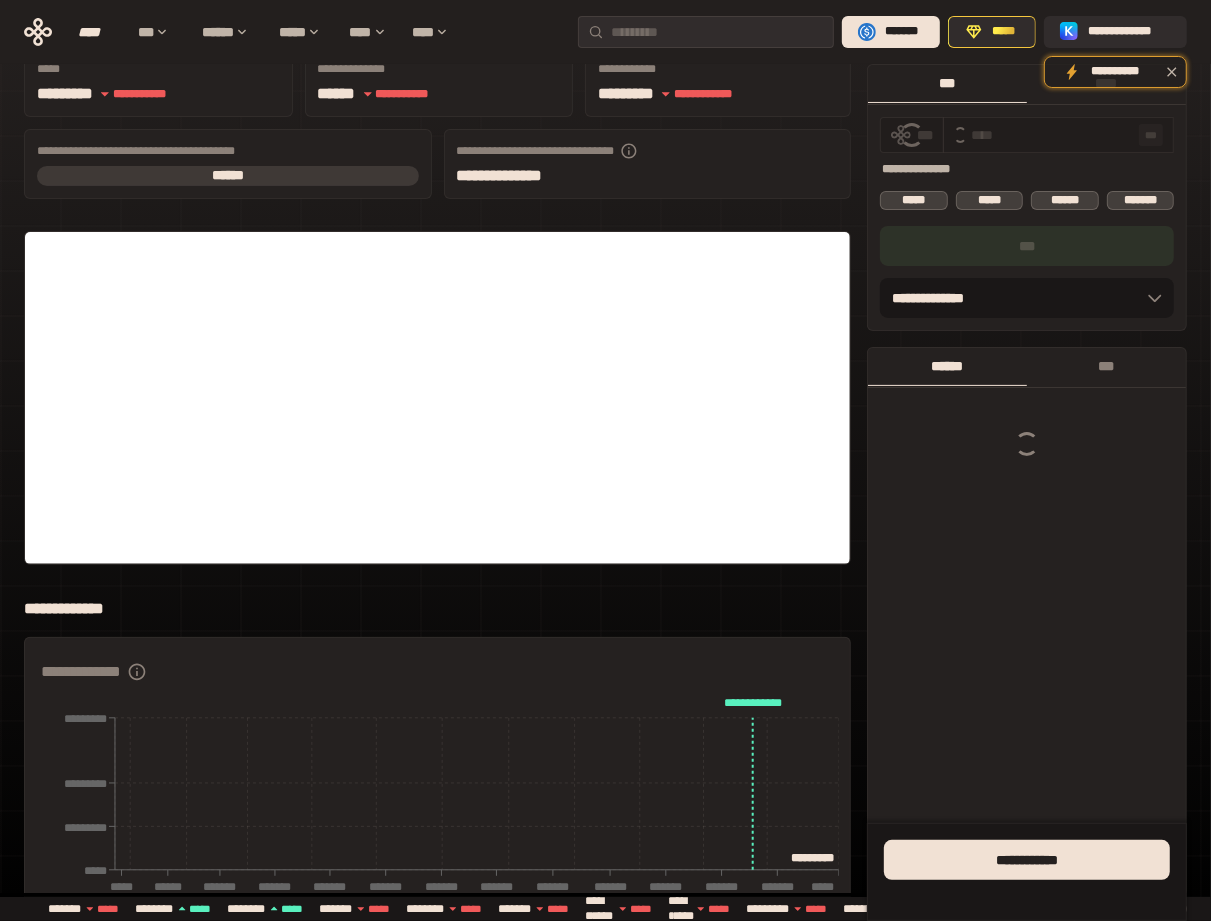 scroll, scrollTop: 0, scrollLeft: 0, axis: both 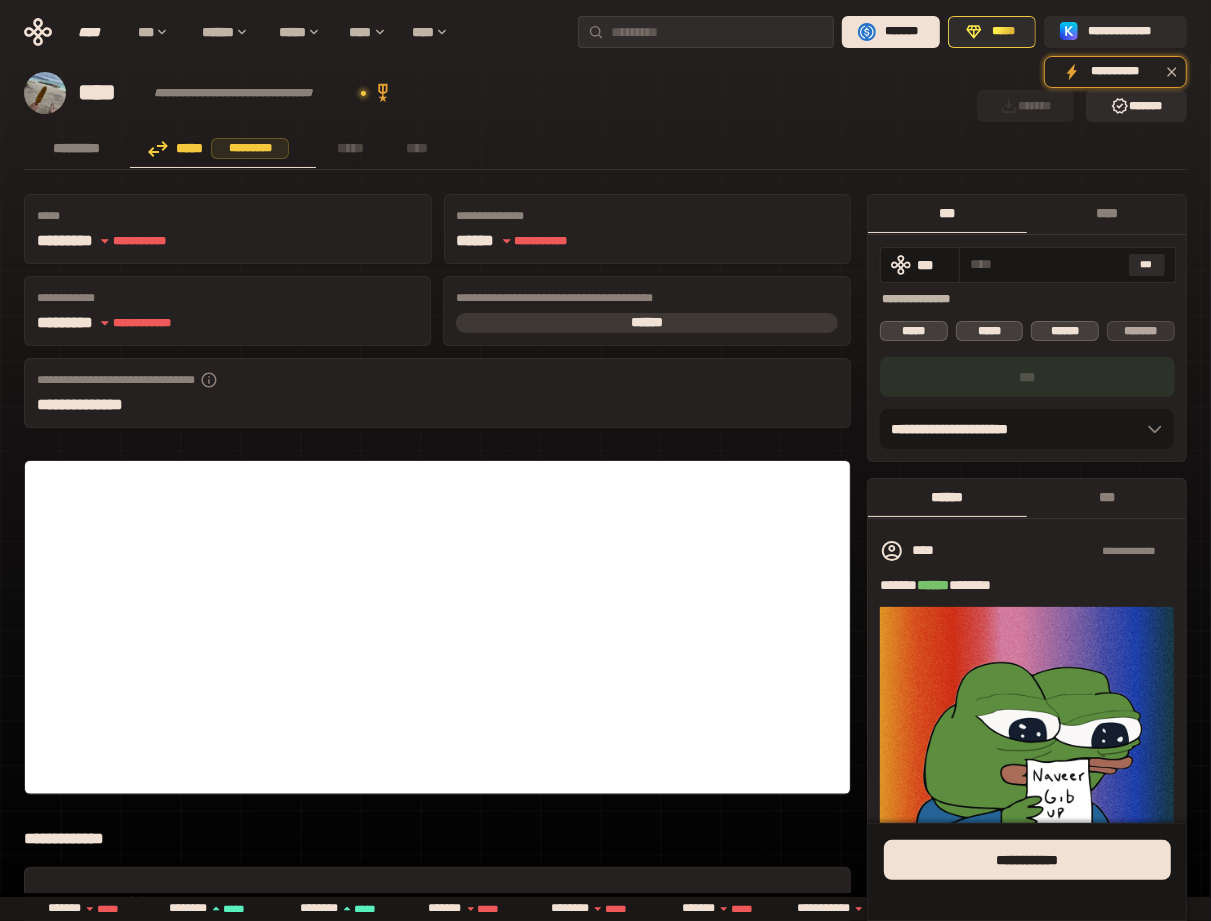 click on "*******" at bounding box center [1141, 331] 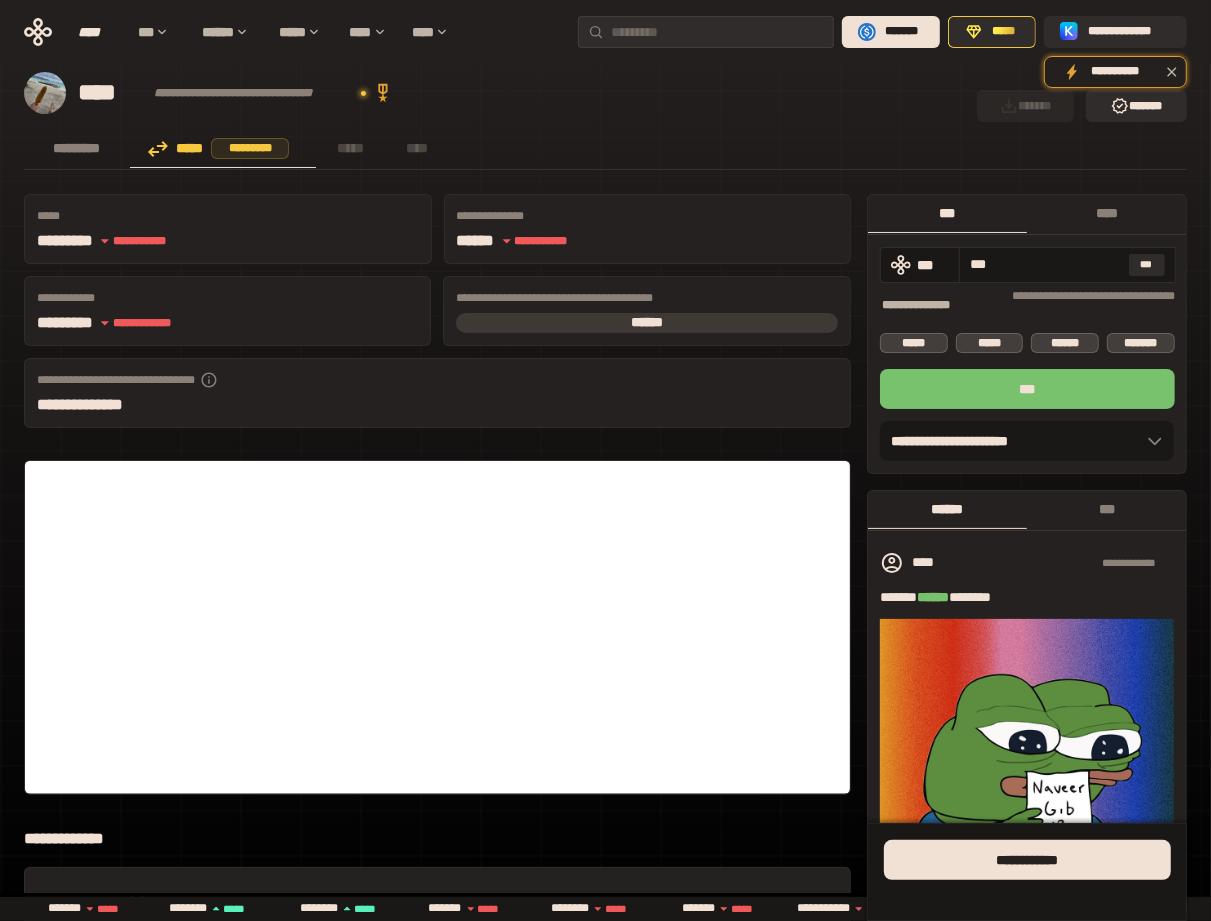 click on "***" at bounding box center [1027, 389] 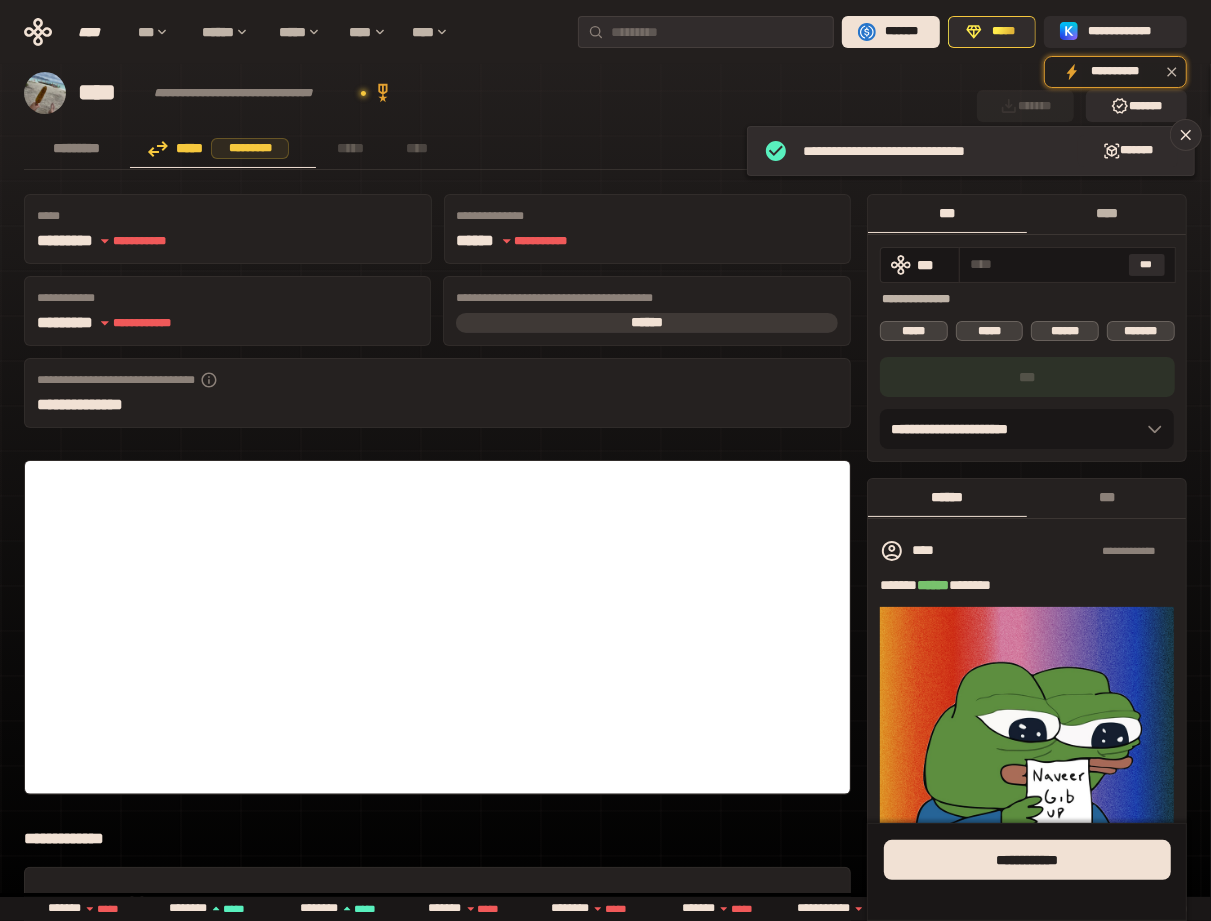 click on "****" at bounding box center [1106, 213] 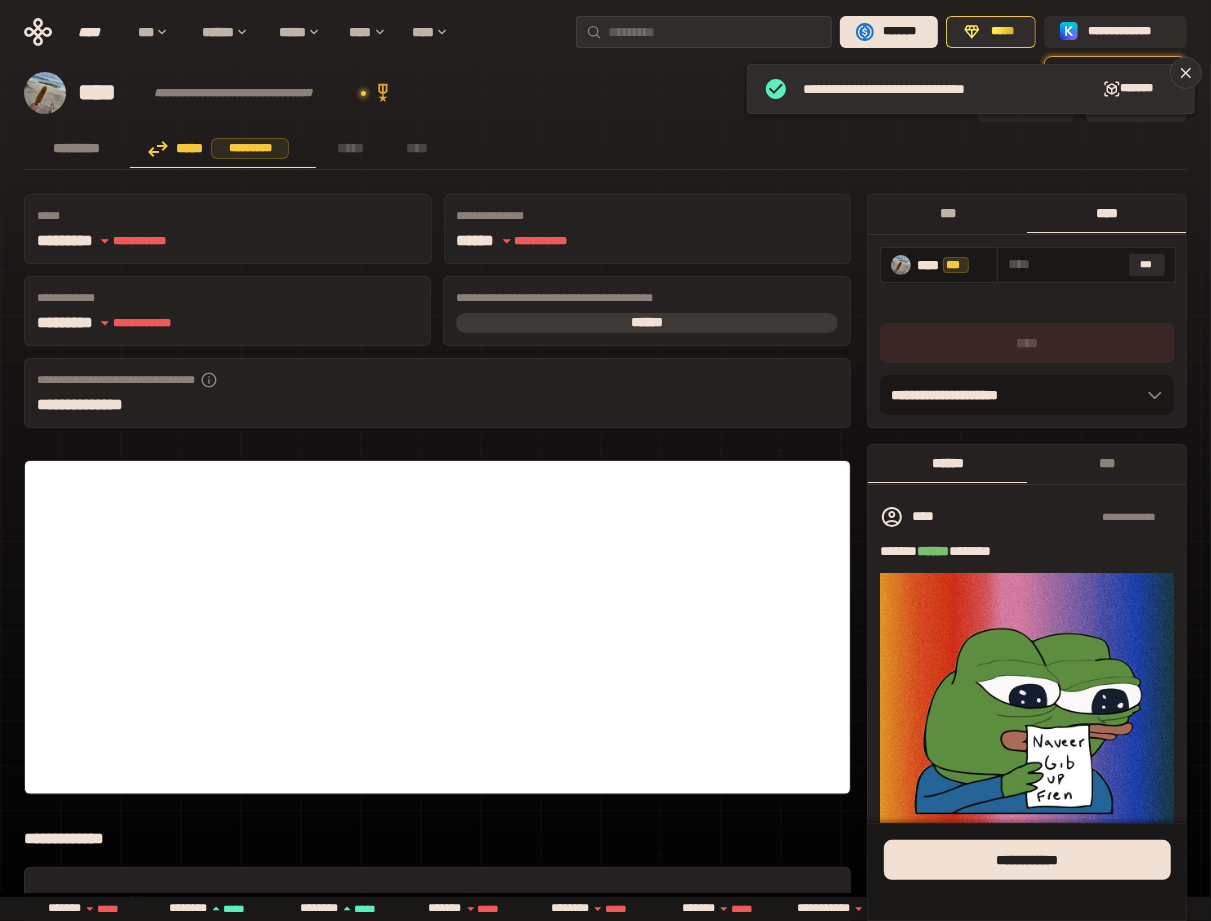 click on "***" at bounding box center [947, 213] 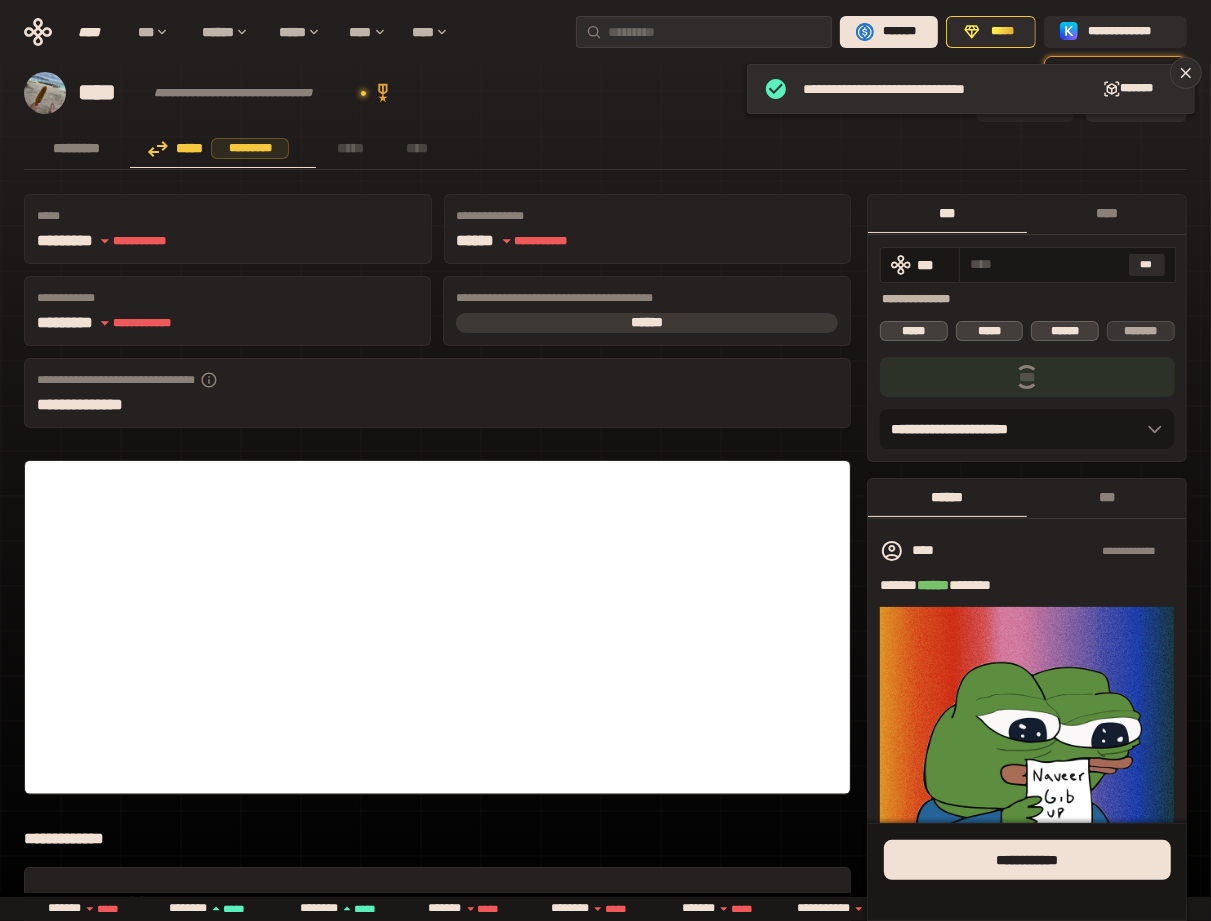 click on "*******" at bounding box center [1141, 331] 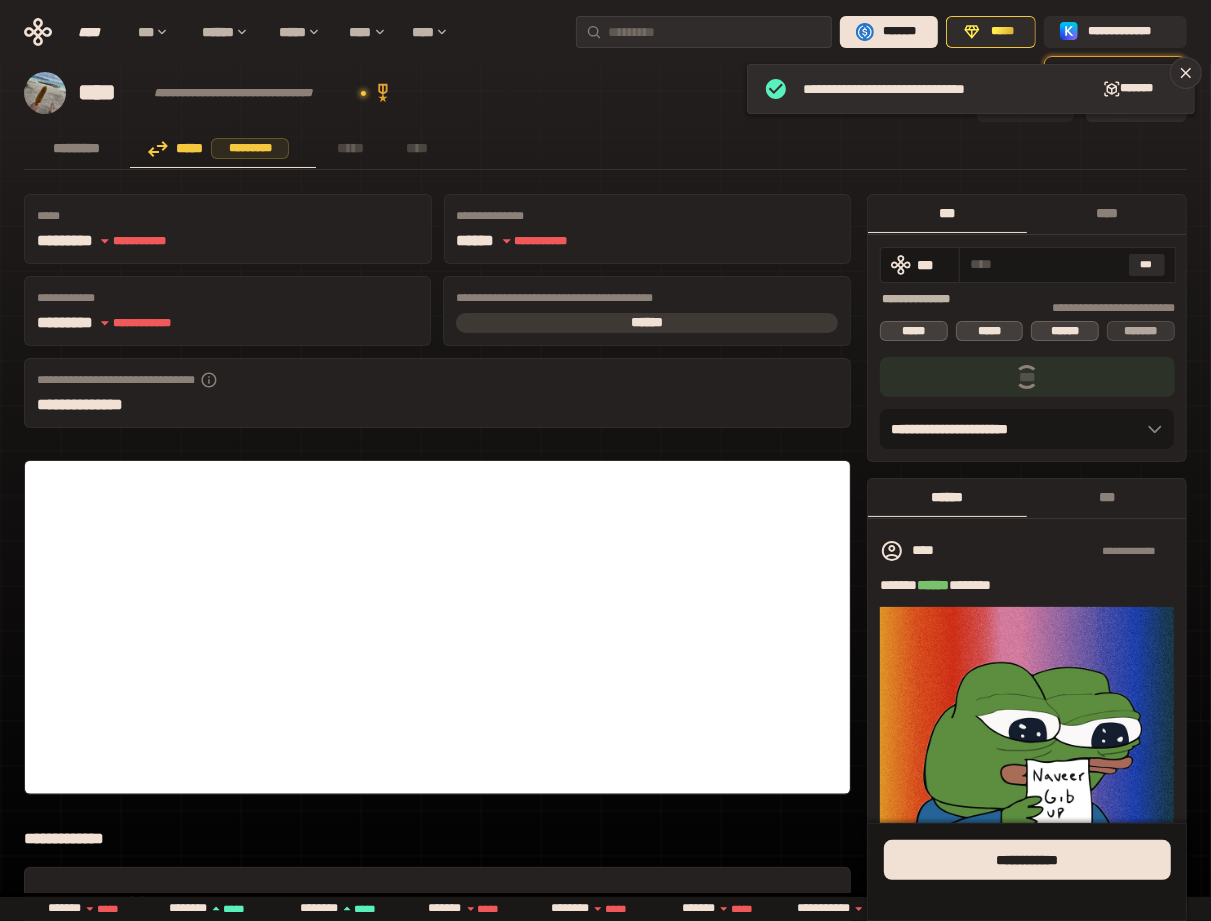 type on "***" 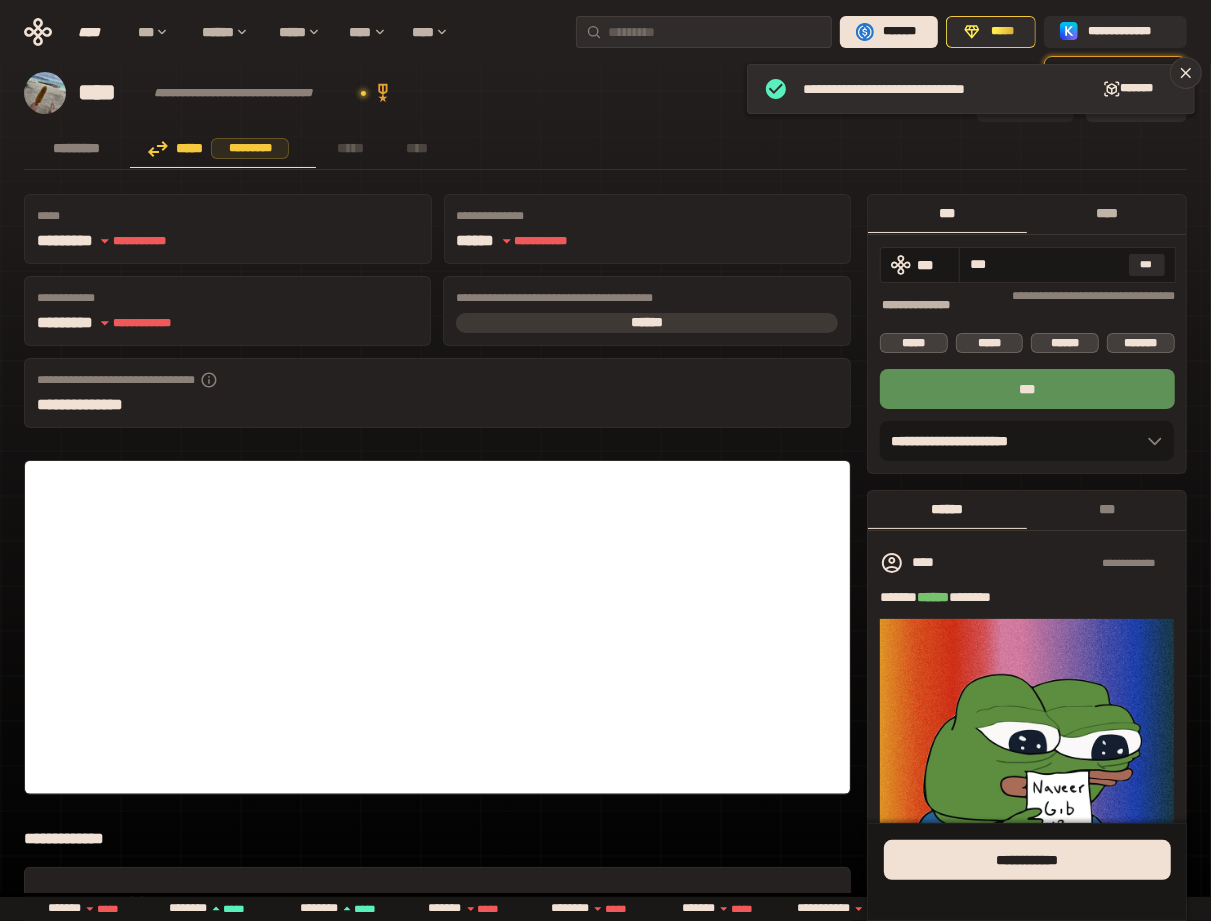 click on "****" at bounding box center (1106, 213) 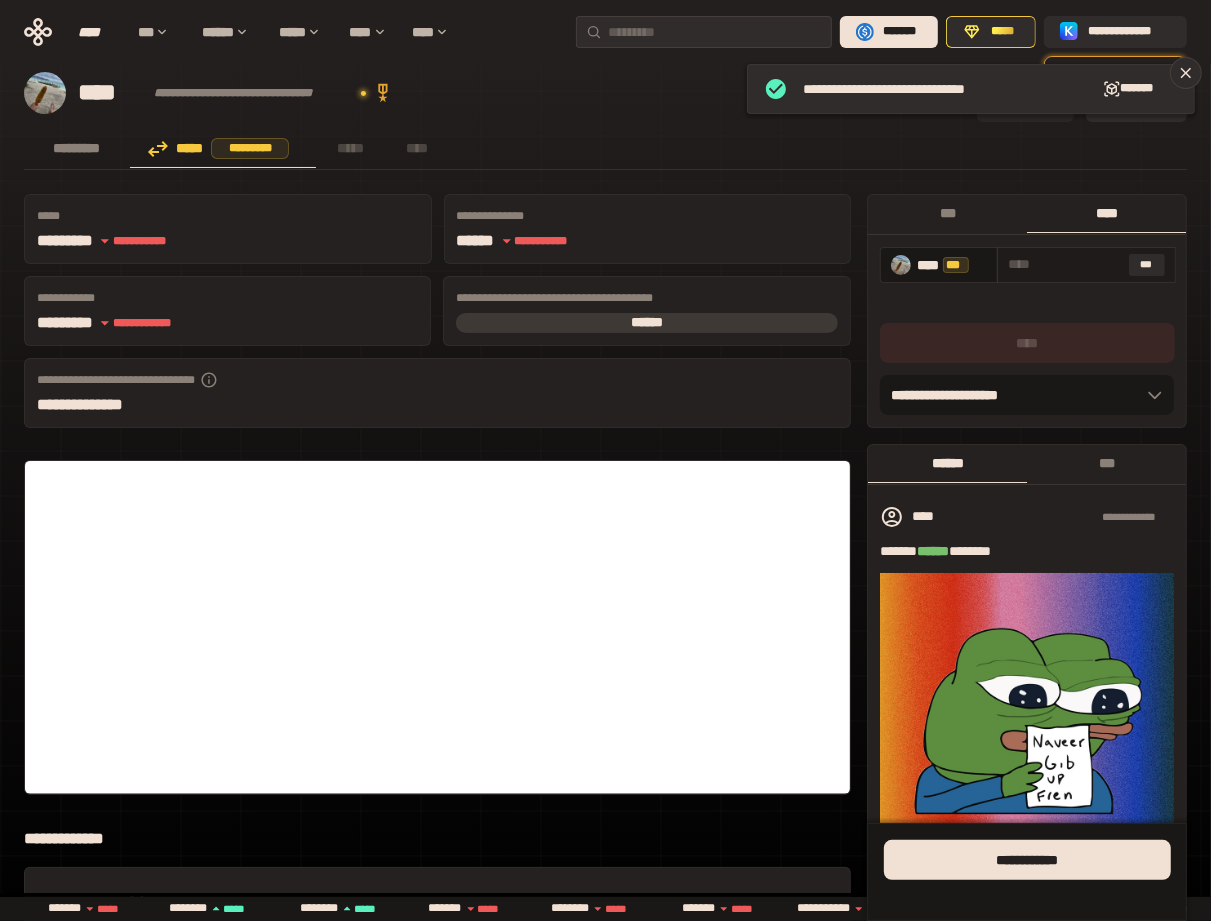 click at bounding box center [1064, 264] 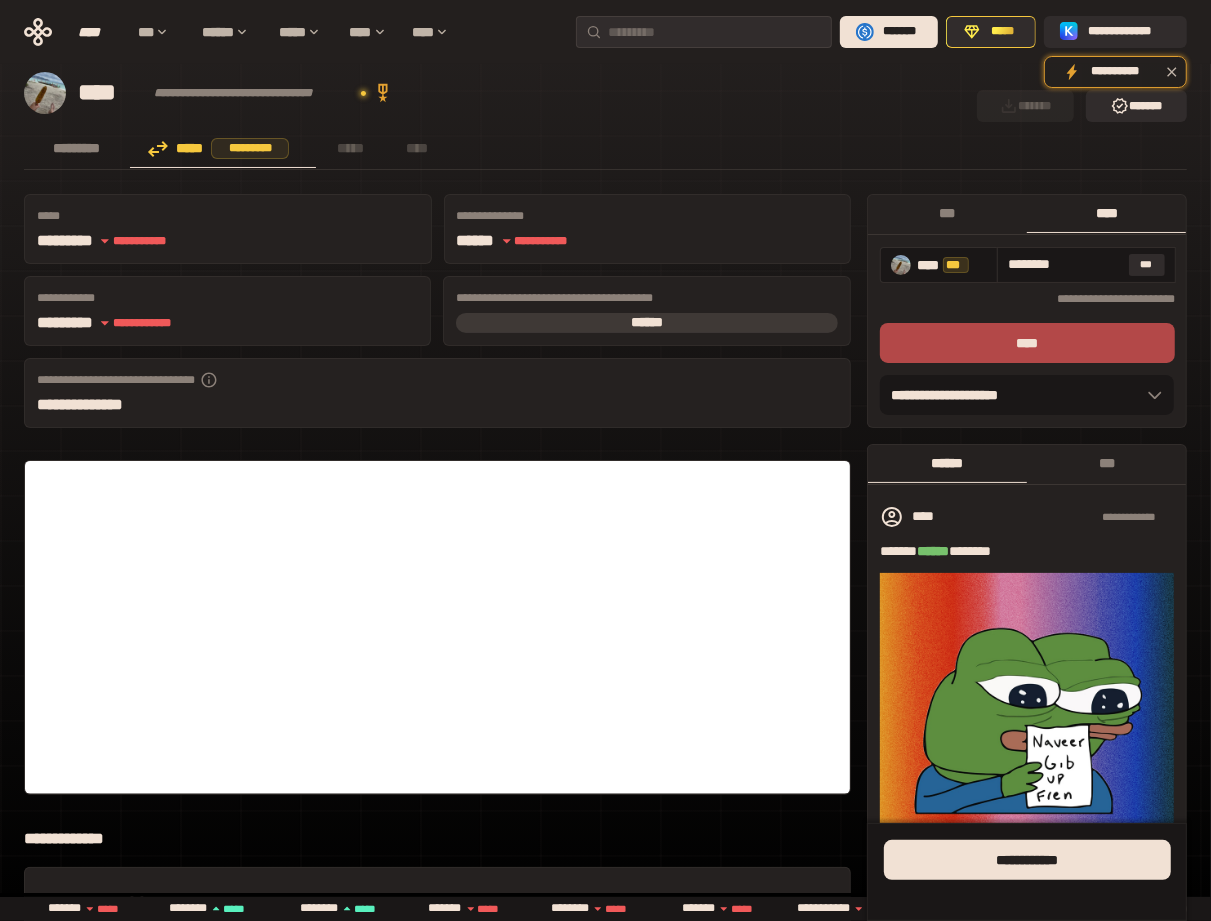 type on "********" 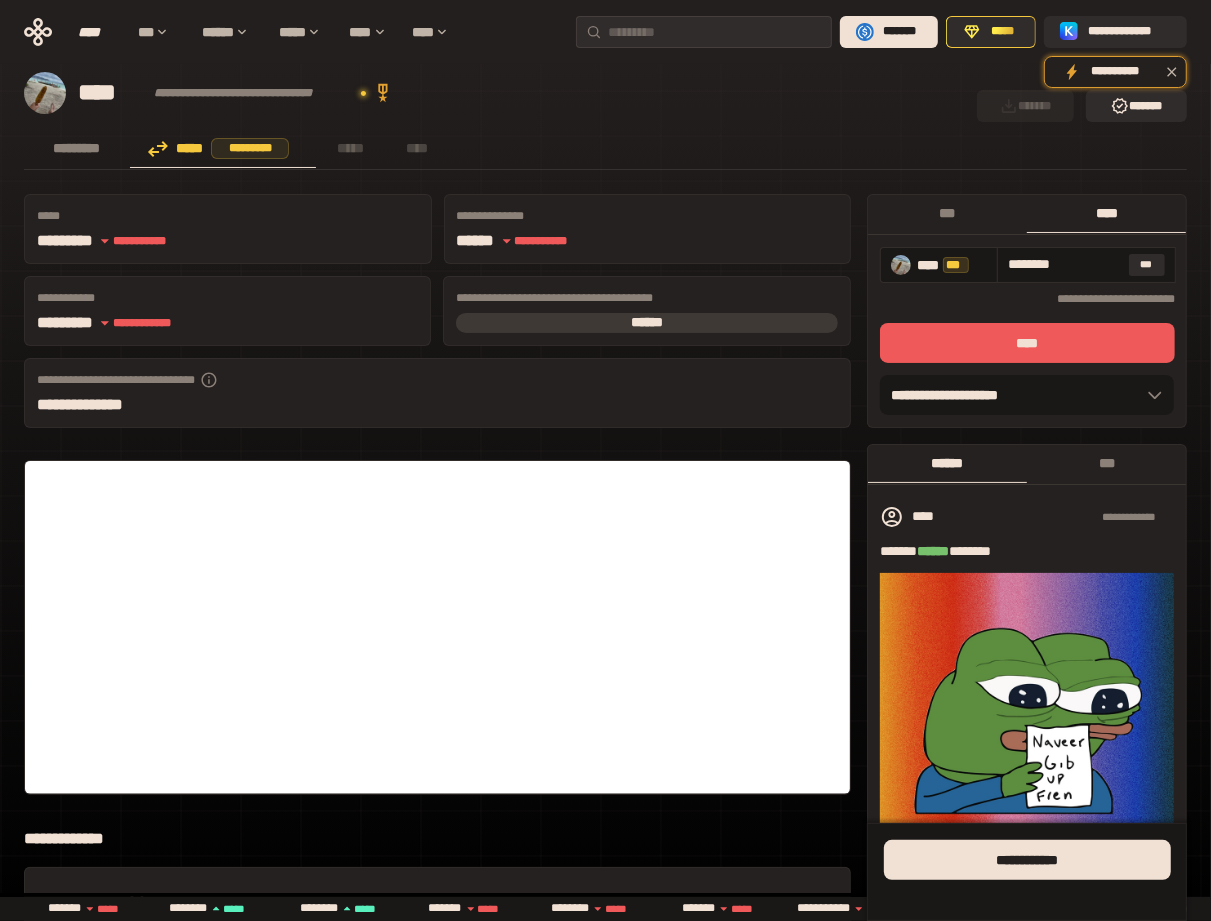 click on "****" at bounding box center [1027, 343] 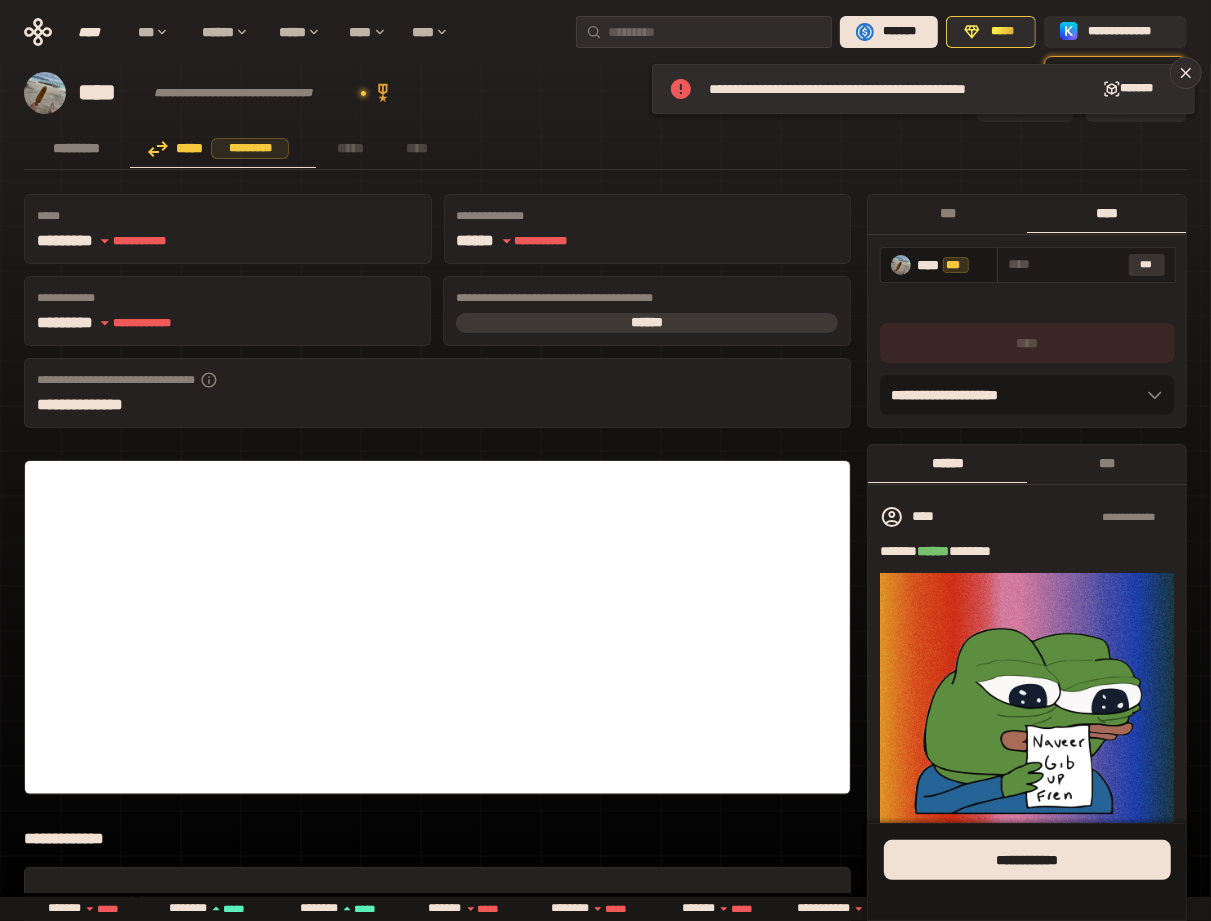 click on "***" at bounding box center (1147, 265) 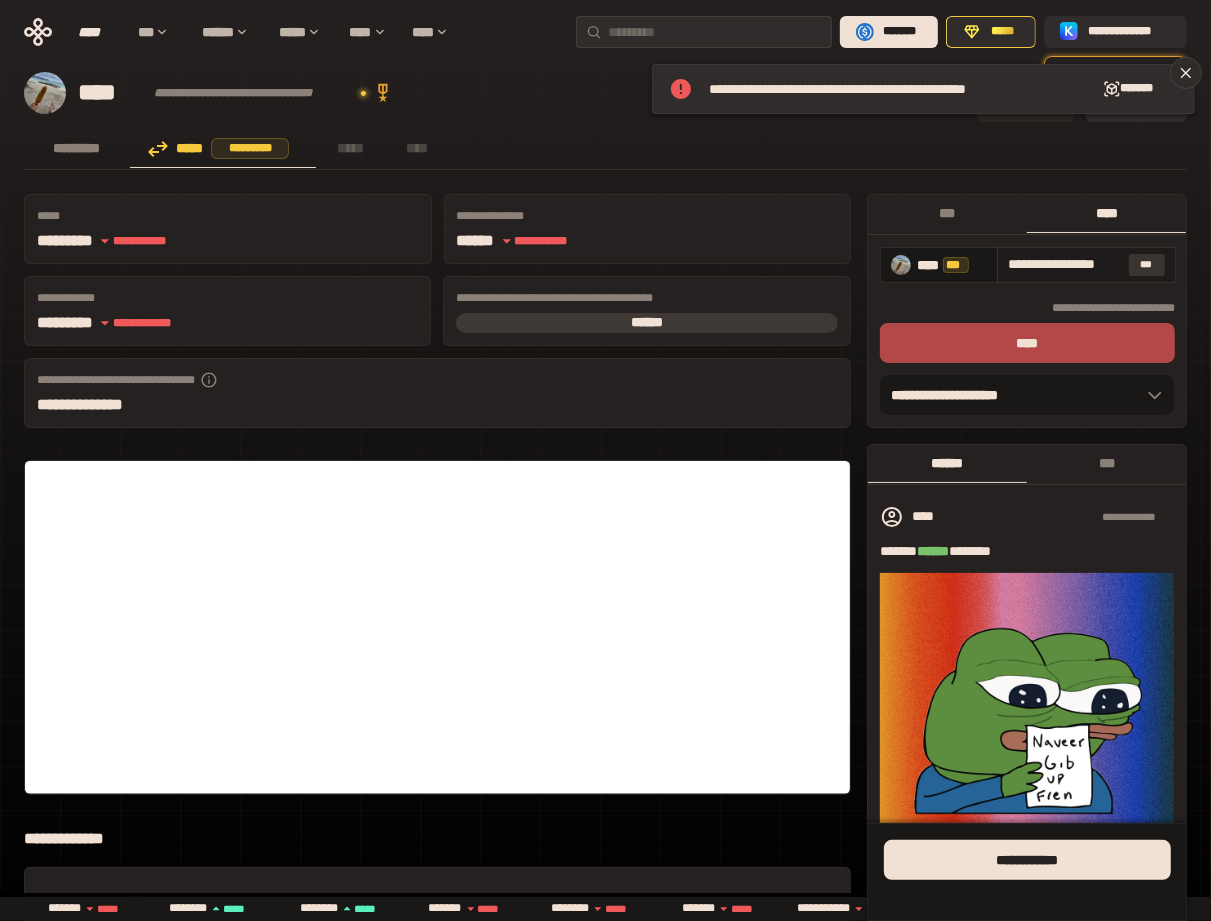 click on "***" at bounding box center (1147, 265) 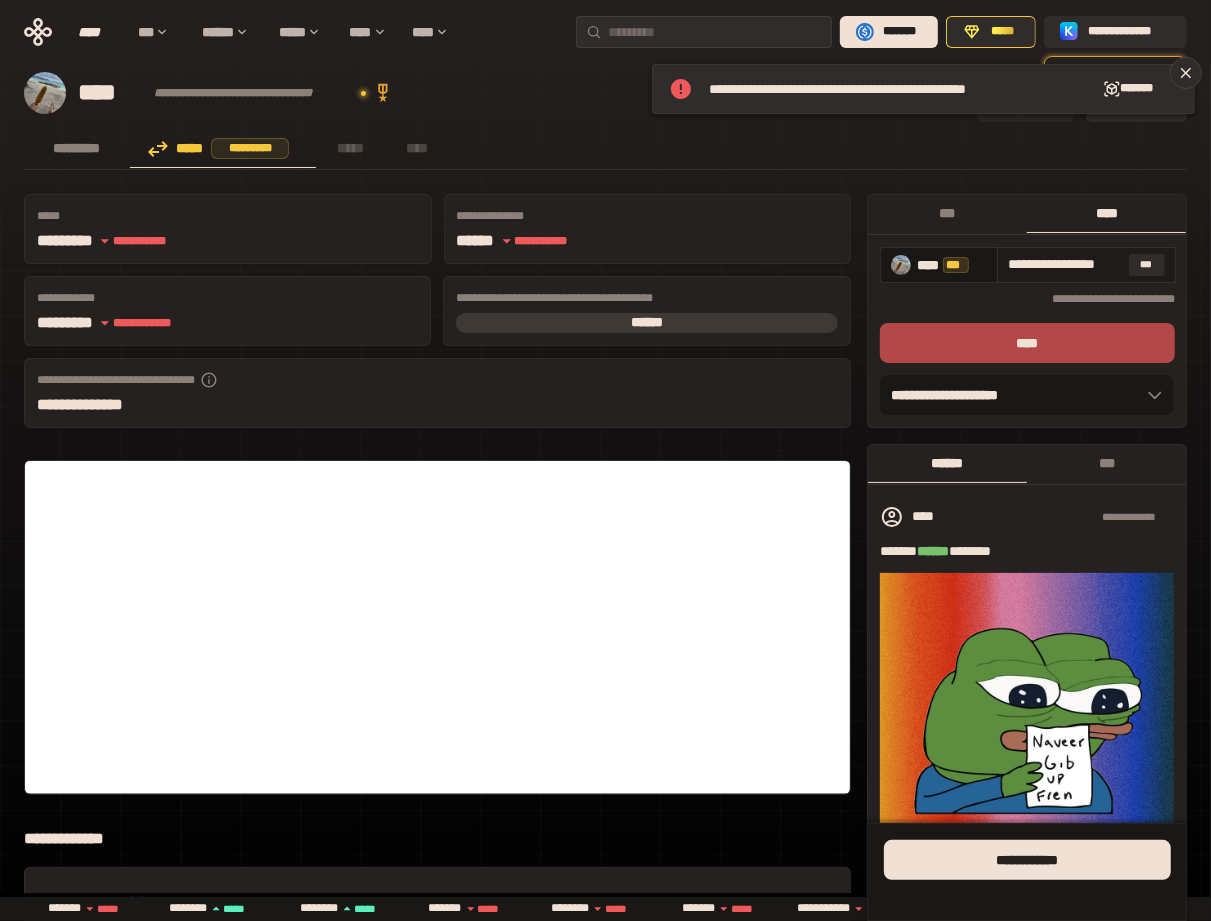 scroll, scrollTop: 0, scrollLeft: 21, axis: horizontal 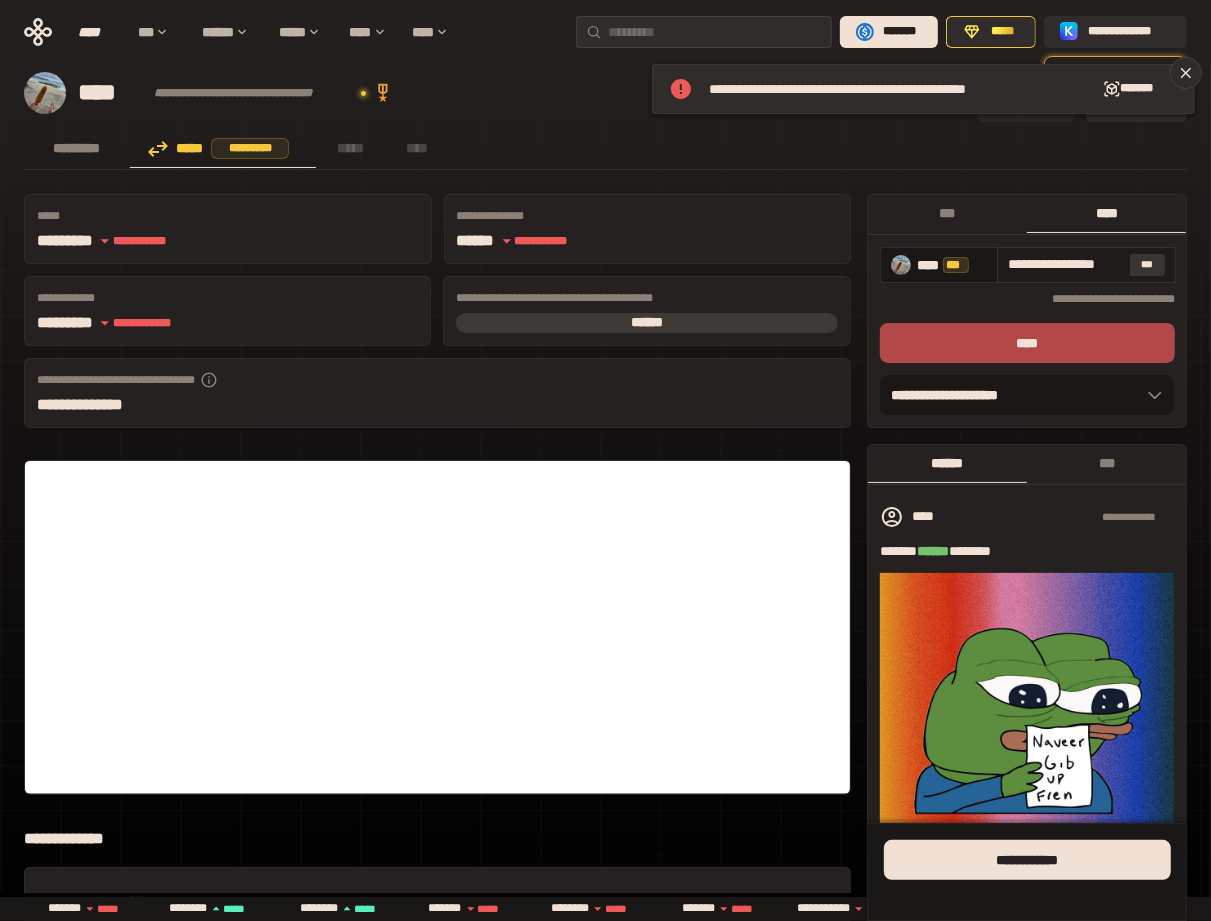 drag, startPoint x: 1011, startPoint y: 263, endPoint x: 1135, endPoint y: 271, distance: 124.2578 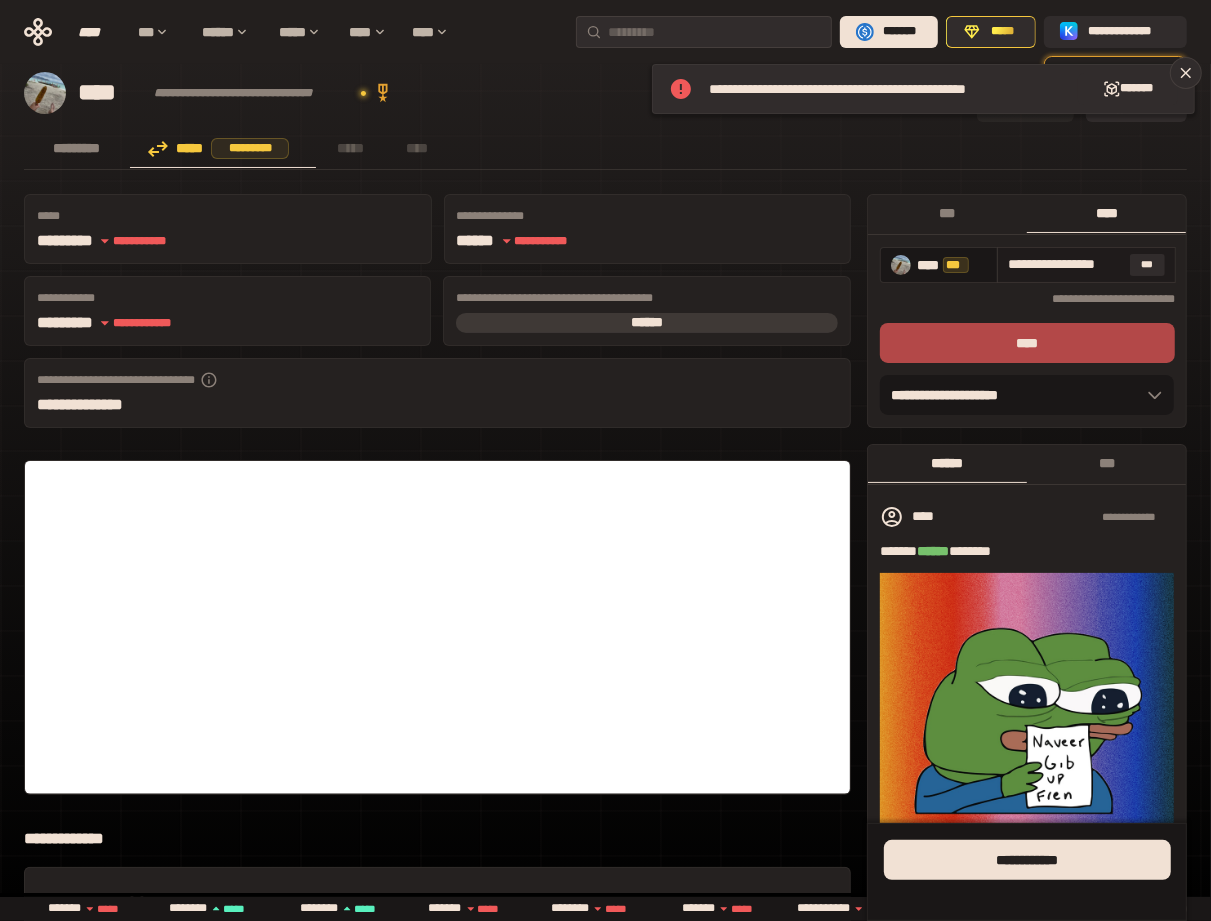 click on "**********" at bounding box center (1064, 265) 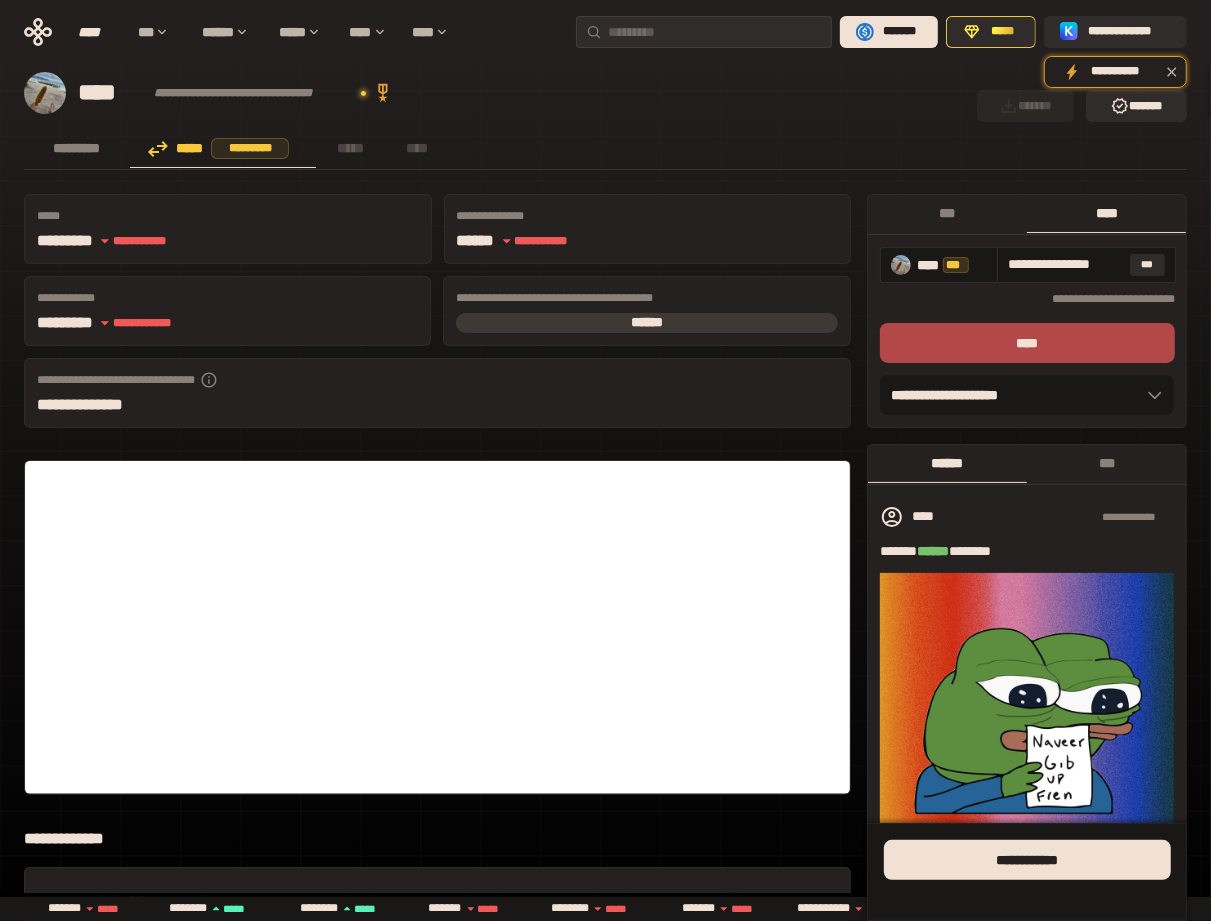 scroll, scrollTop: 0, scrollLeft: 13, axis: horizontal 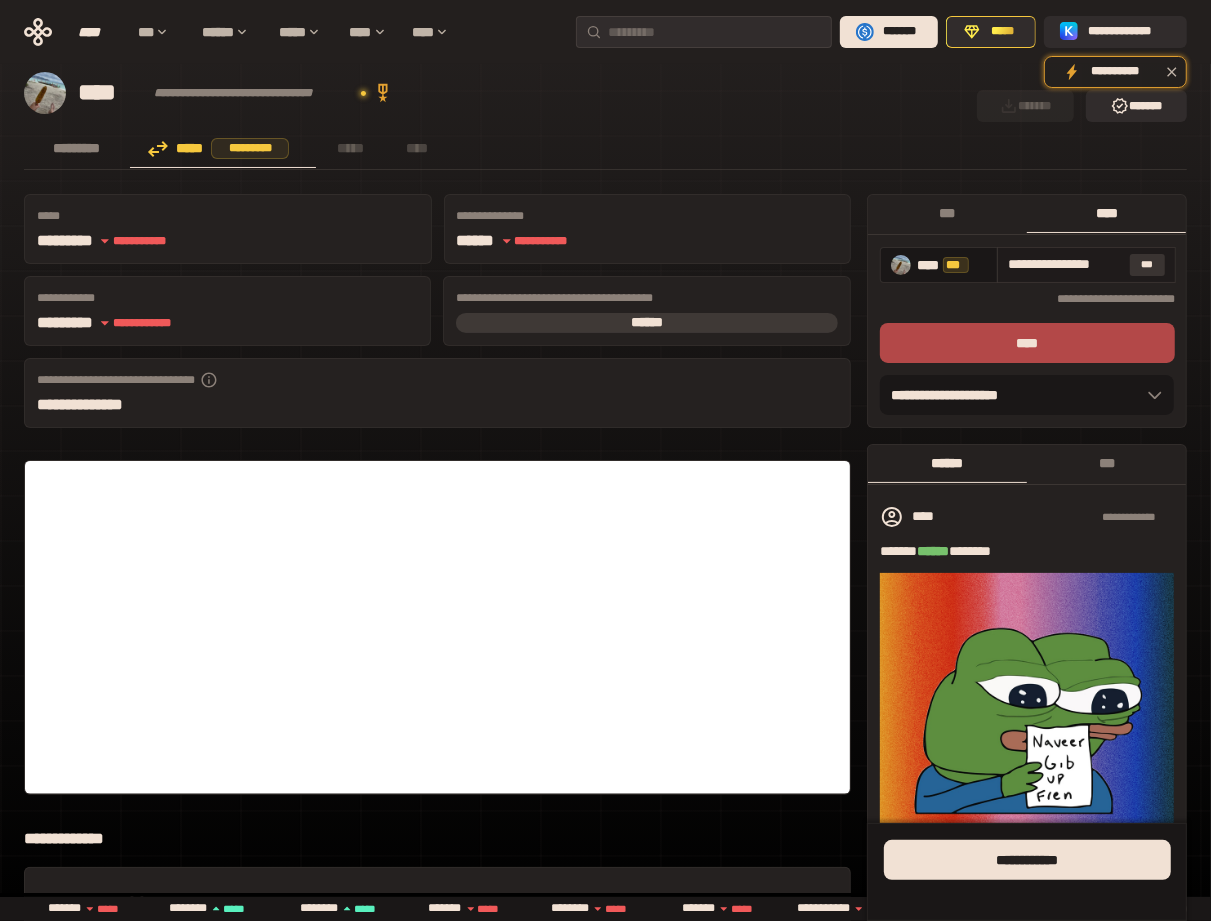 click on "***" at bounding box center [1148, 265] 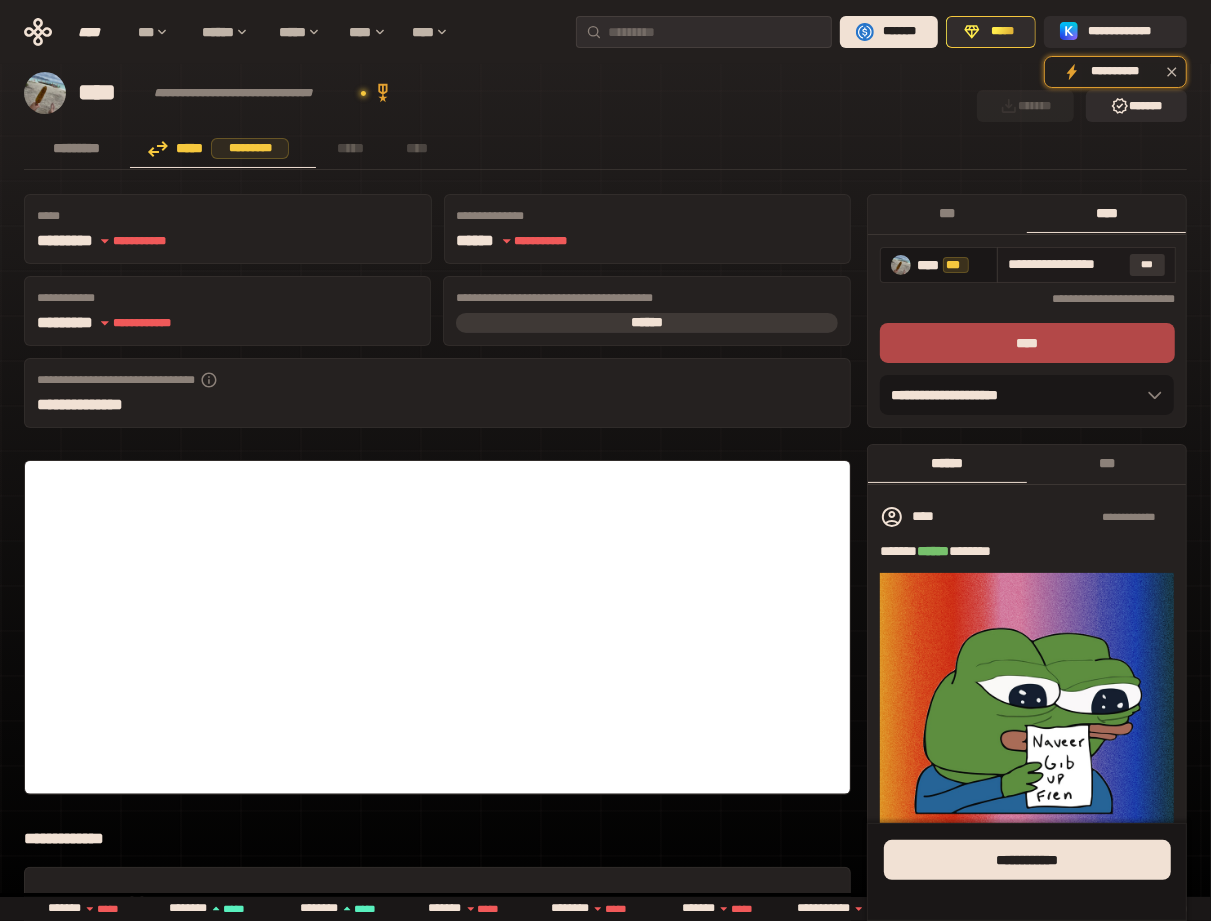 scroll, scrollTop: 0, scrollLeft: 0, axis: both 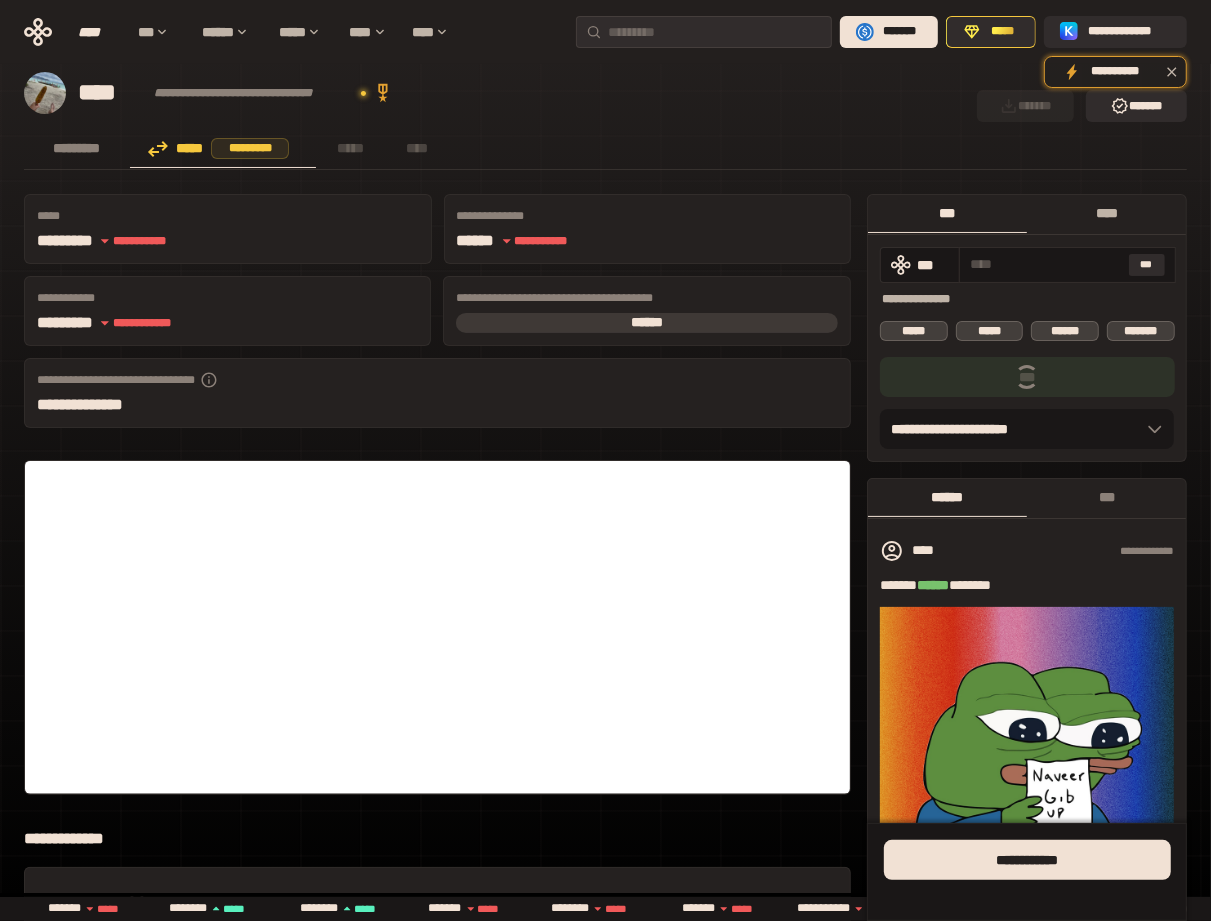 click on "****" at bounding box center (1106, 214) 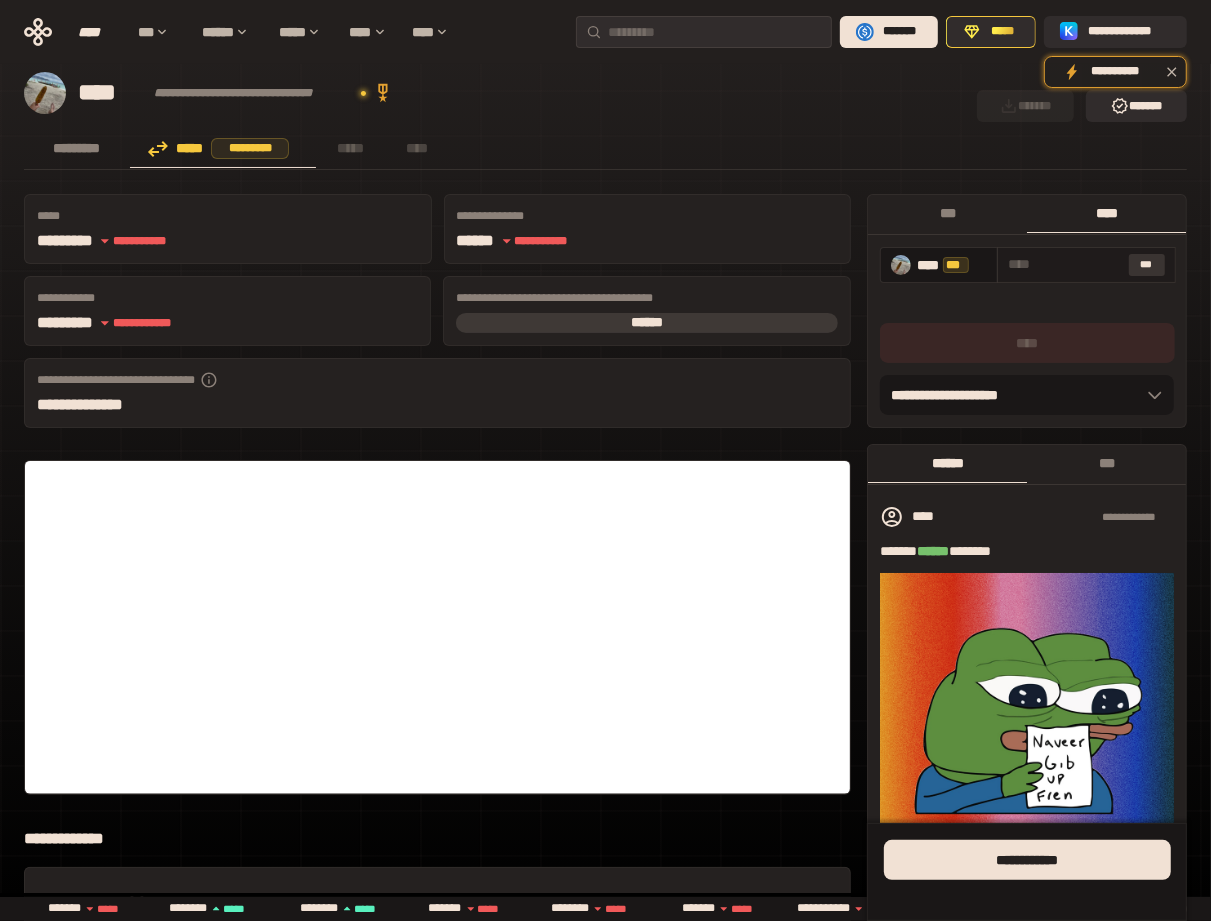 click on "***" at bounding box center [1147, 265] 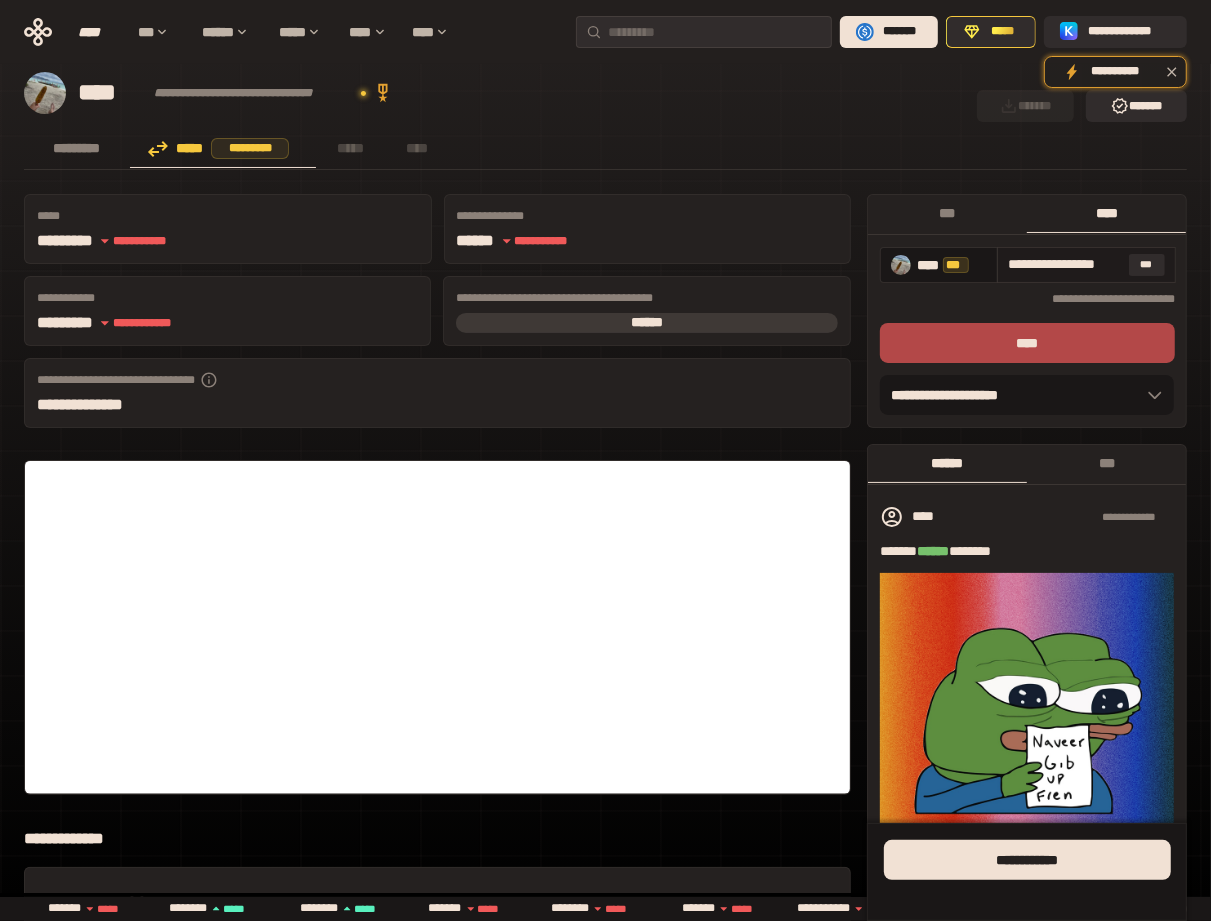 click on "**********" at bounding box center (1064, 264) 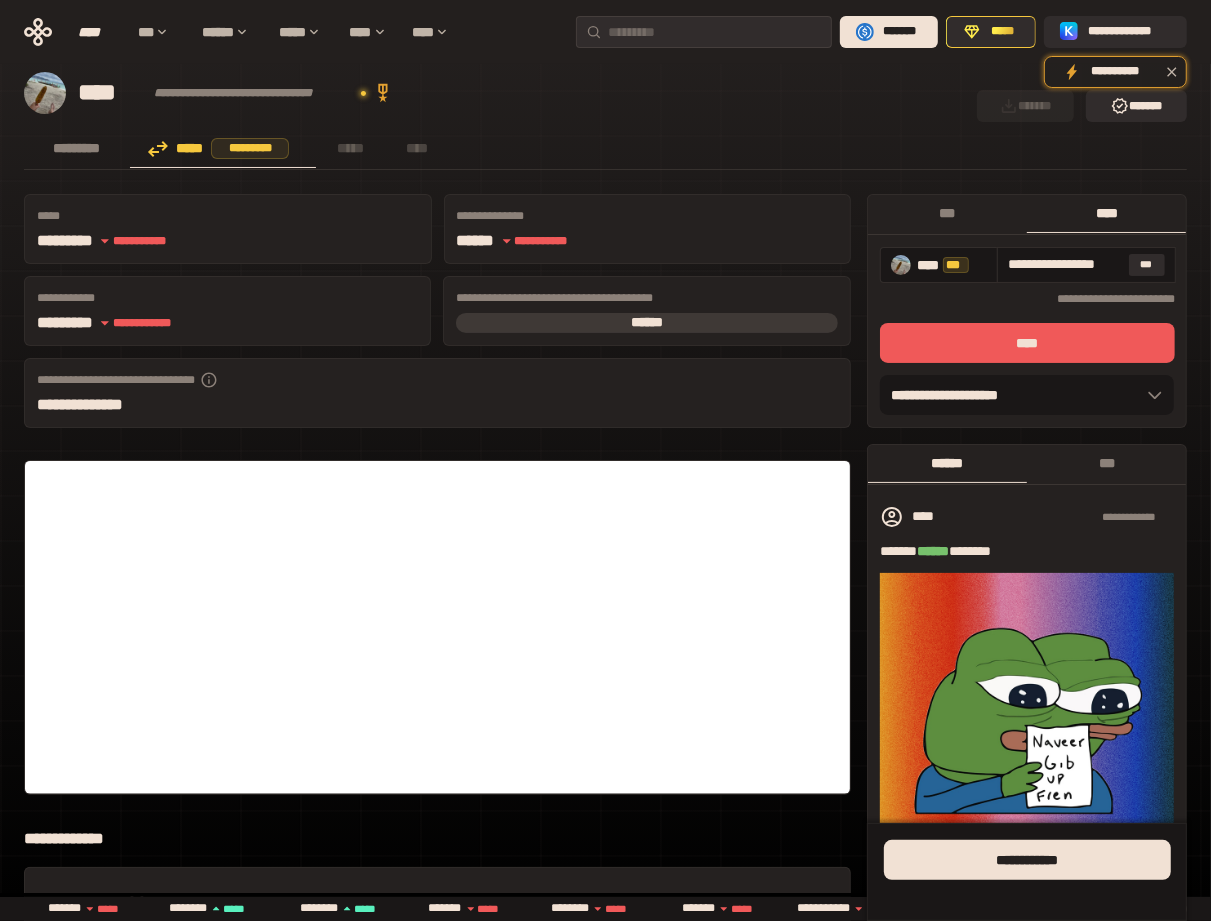 type on "**********" 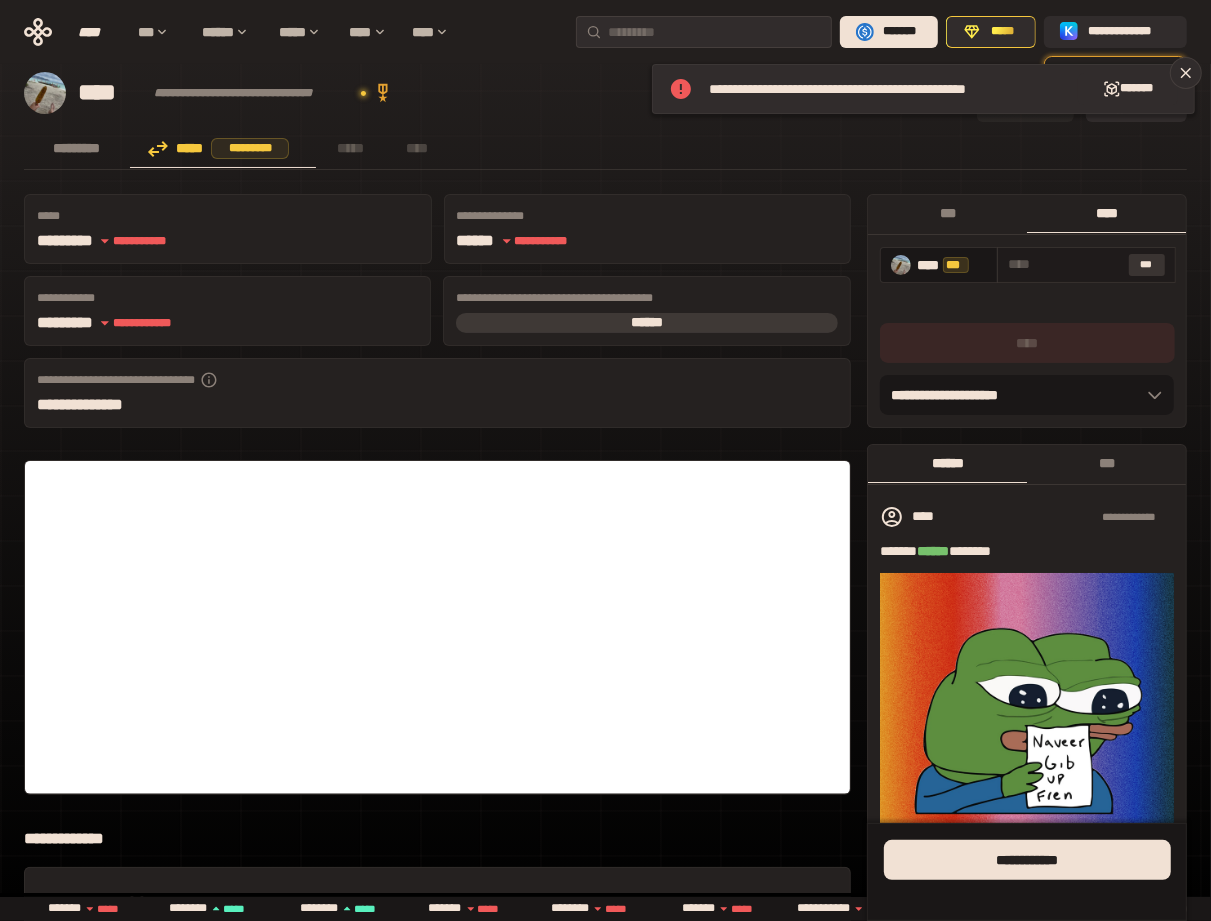 click on "***" at bounding box center [1147, 265] 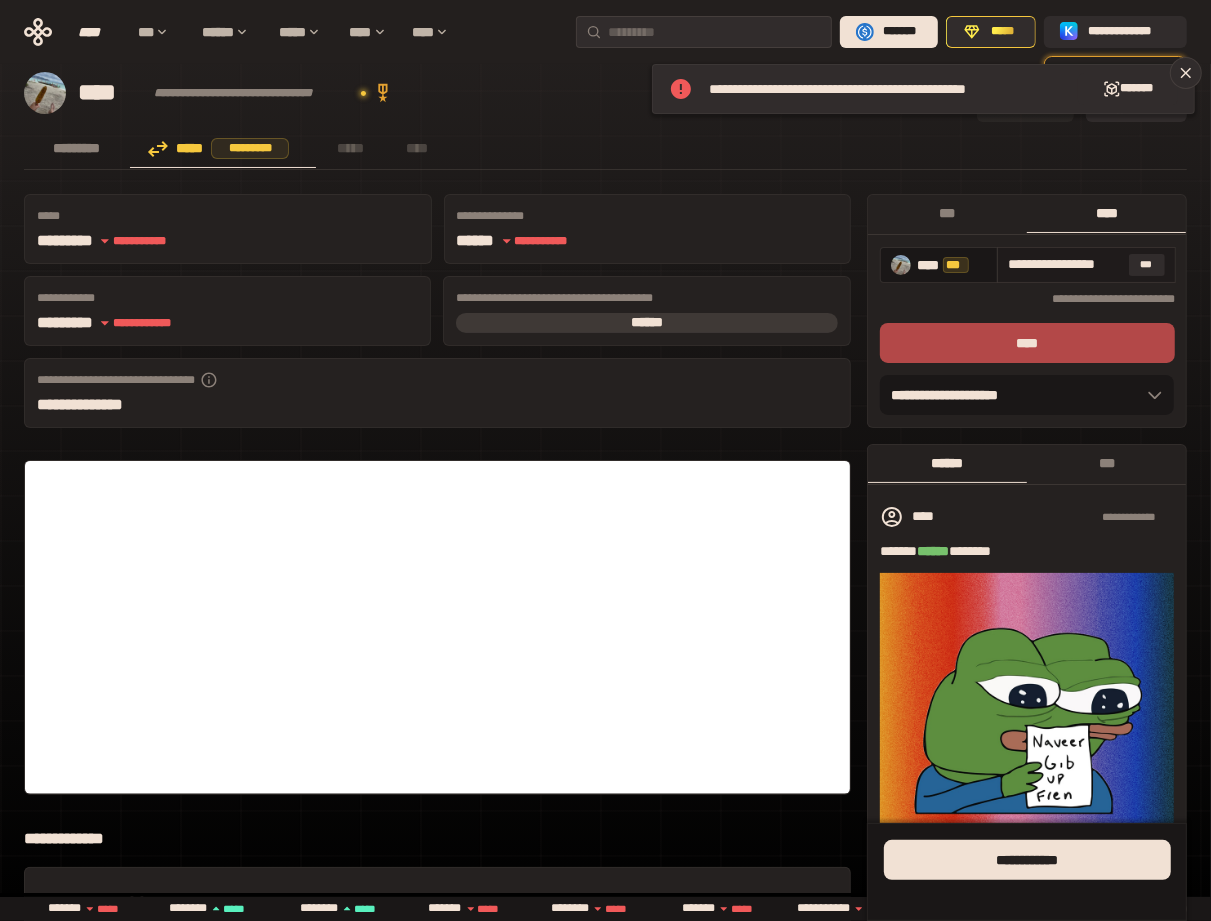 click on "**********" at bounding box center (1064, 264) 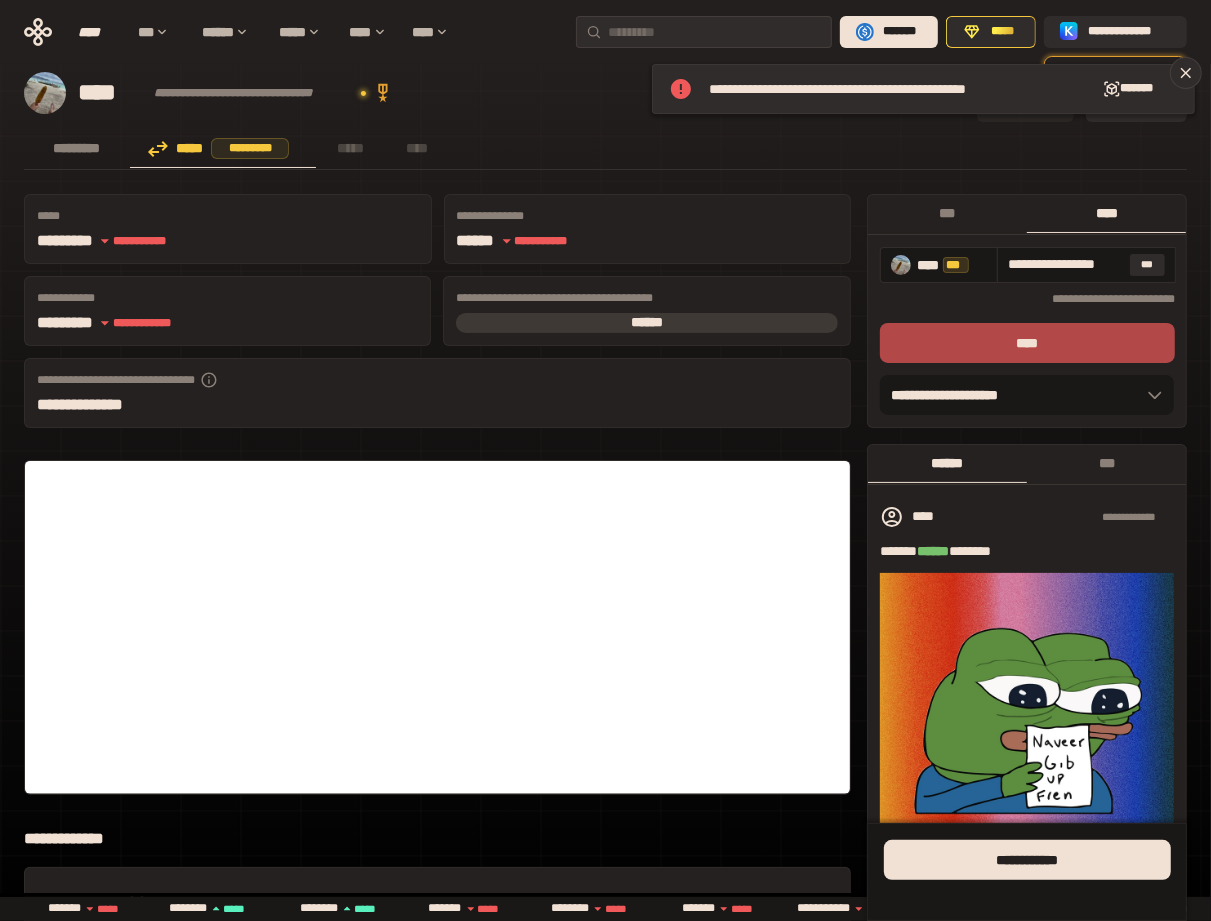 scroll, scrollTop: 0, scrollLeft: 0, axis: both 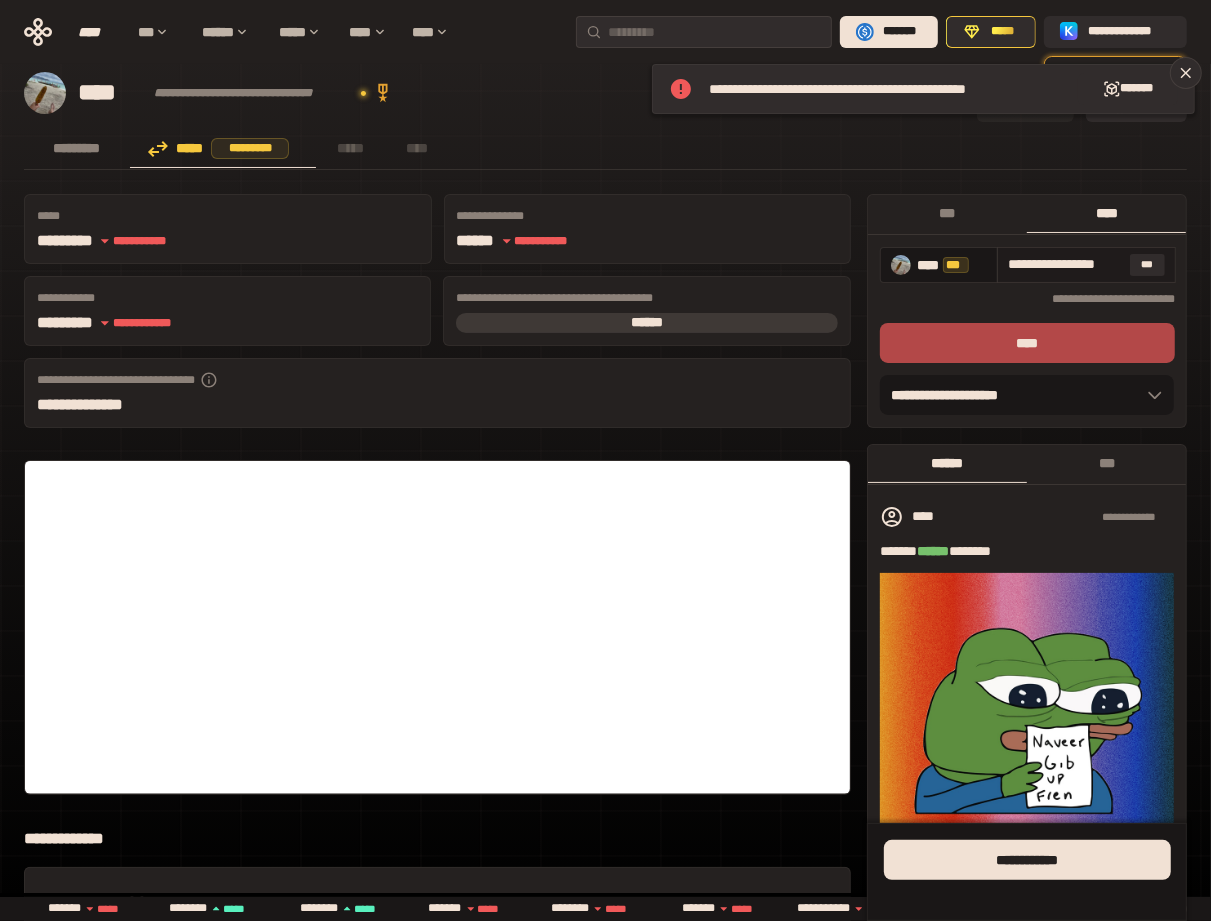 click on "**********" at bounding box center [1064, 265] 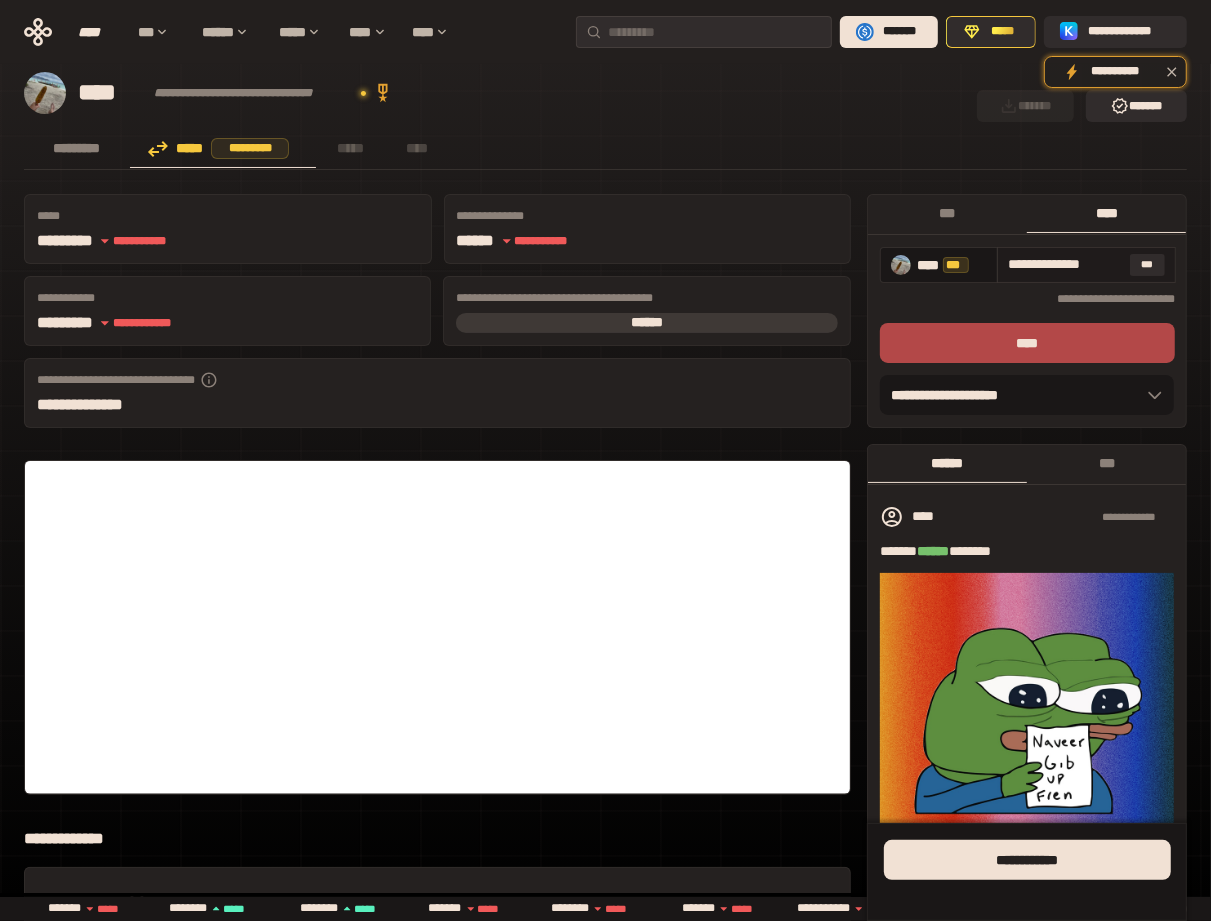 scroll, scrollTop: 0, scrollLeft: 0, axis: both 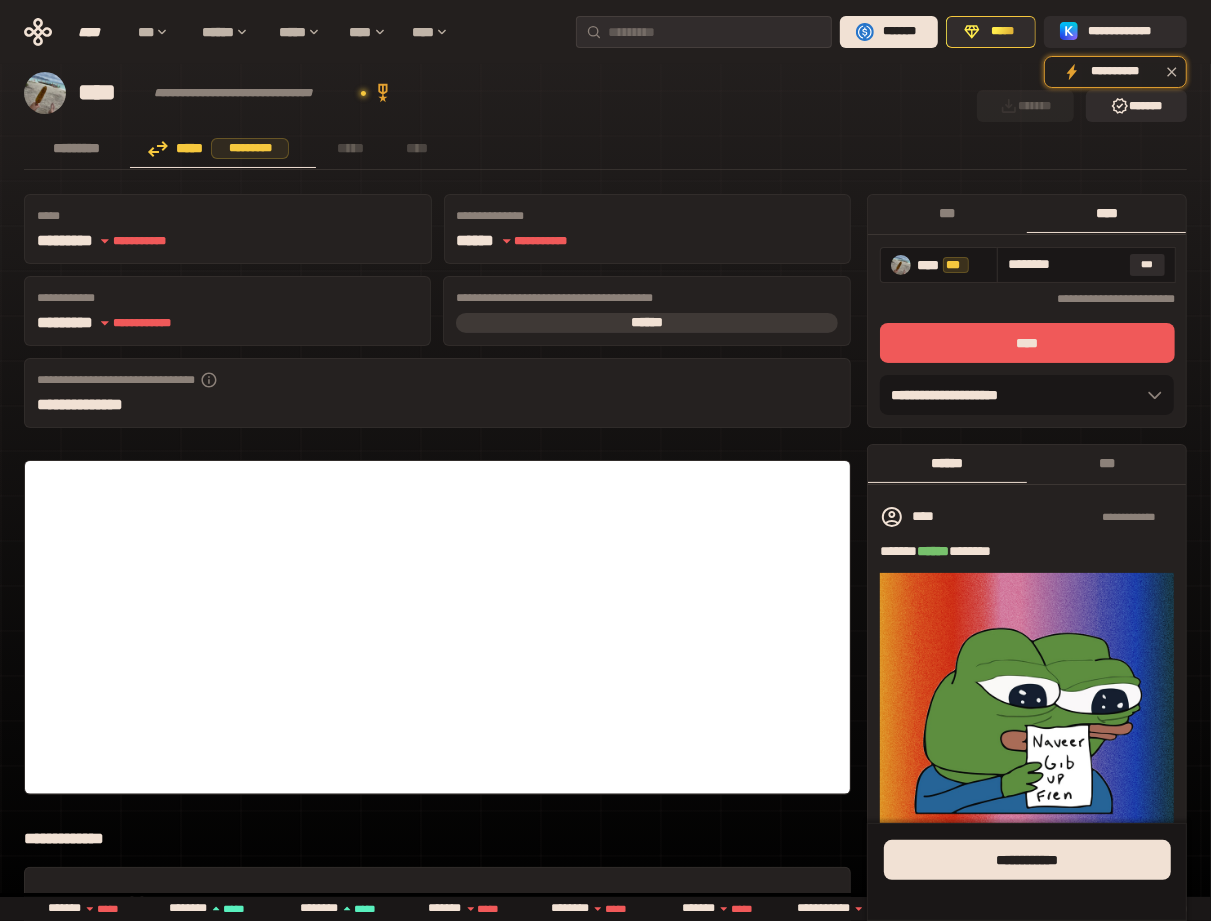 type on "********" 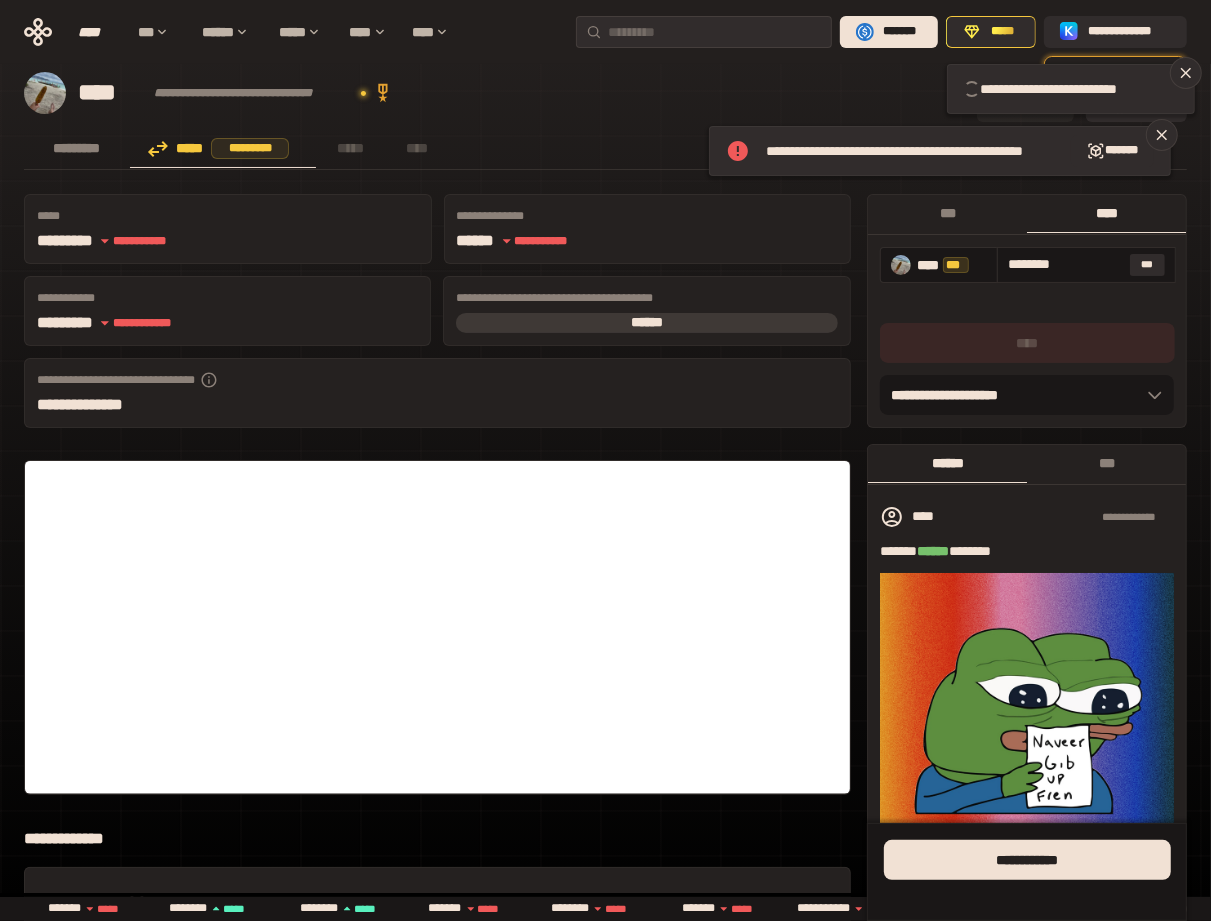type 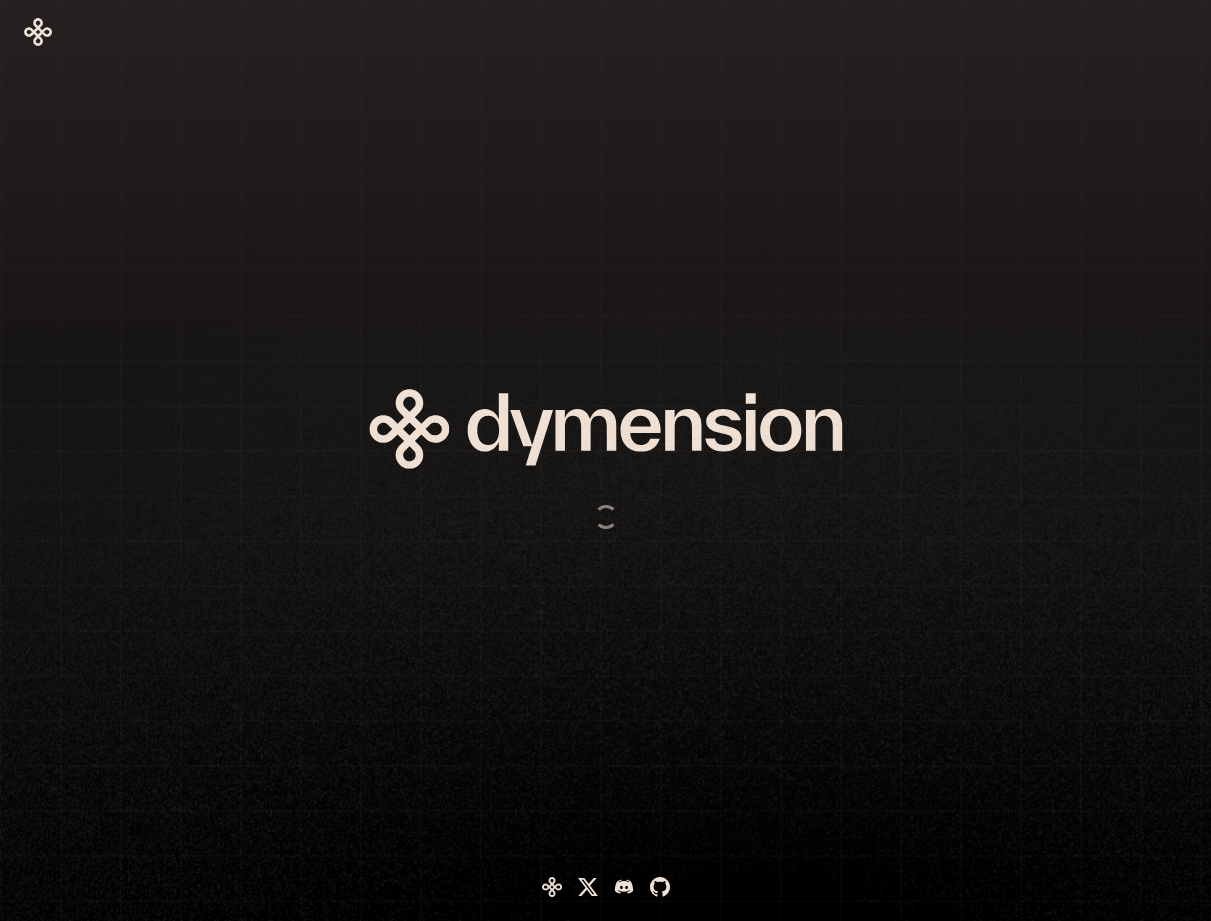 scroll, scrollTop: 0, scrollLeft: 0, axis: both 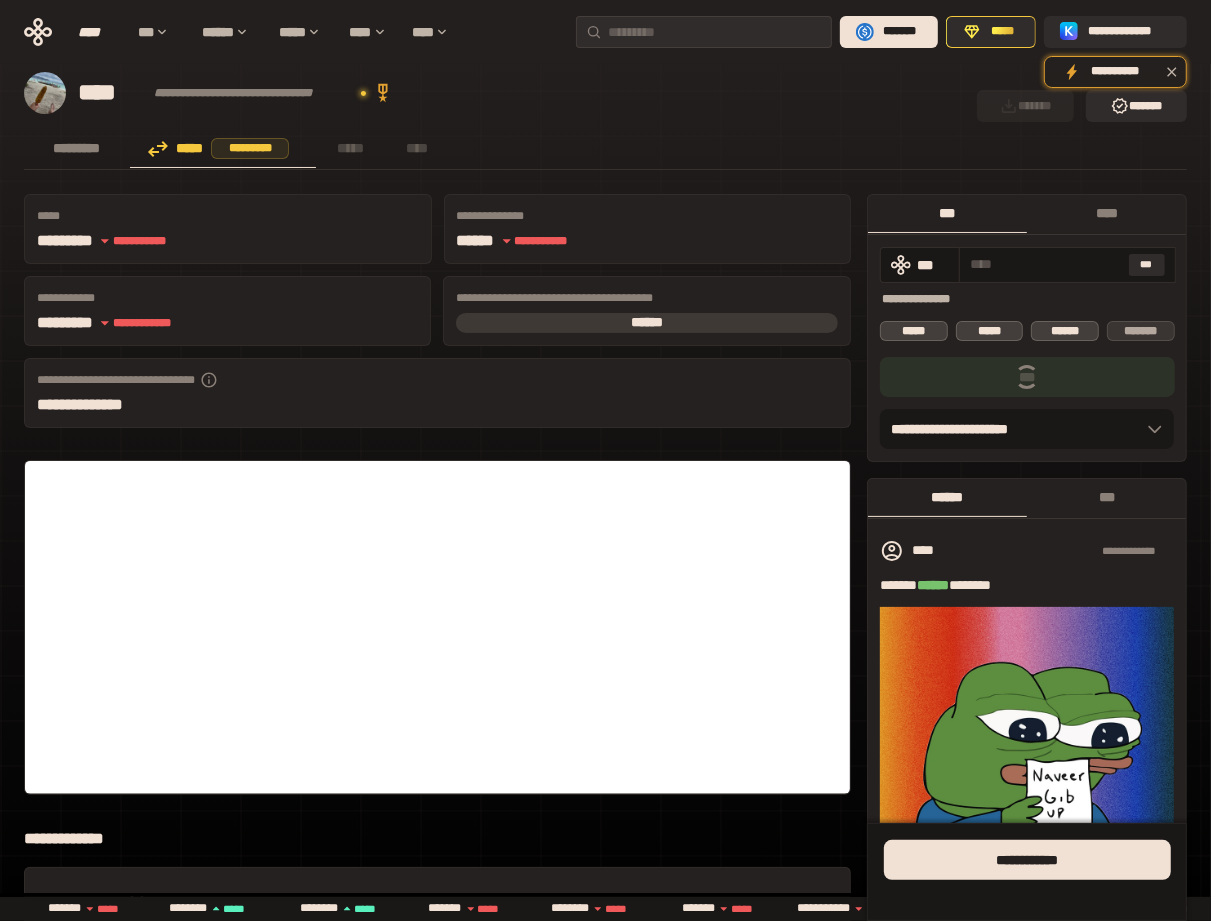 click on "*** *** ********* ****   *****   *****   ******   ******* ***" at bounding box center [1027, 328] 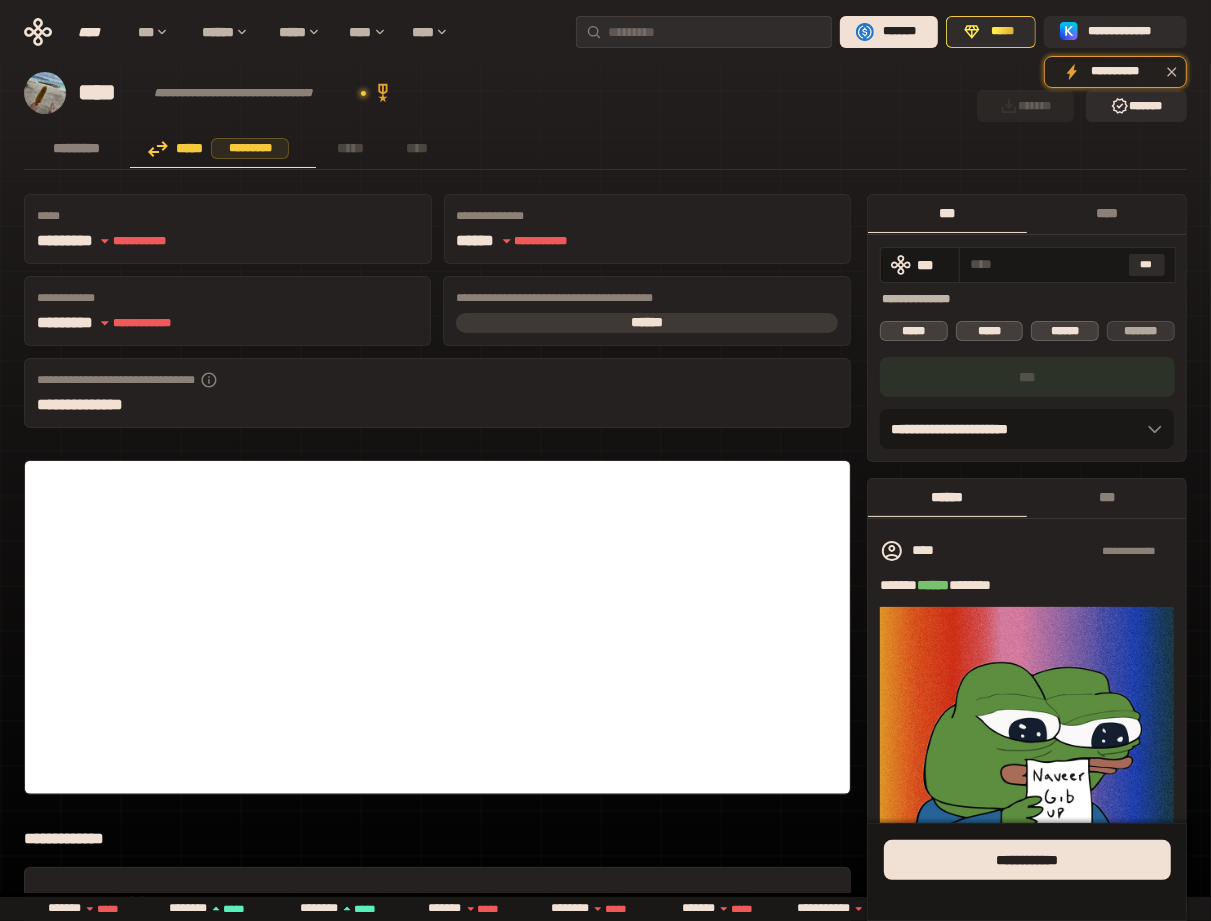 click on "*******" at bounding box center [1141, 331] 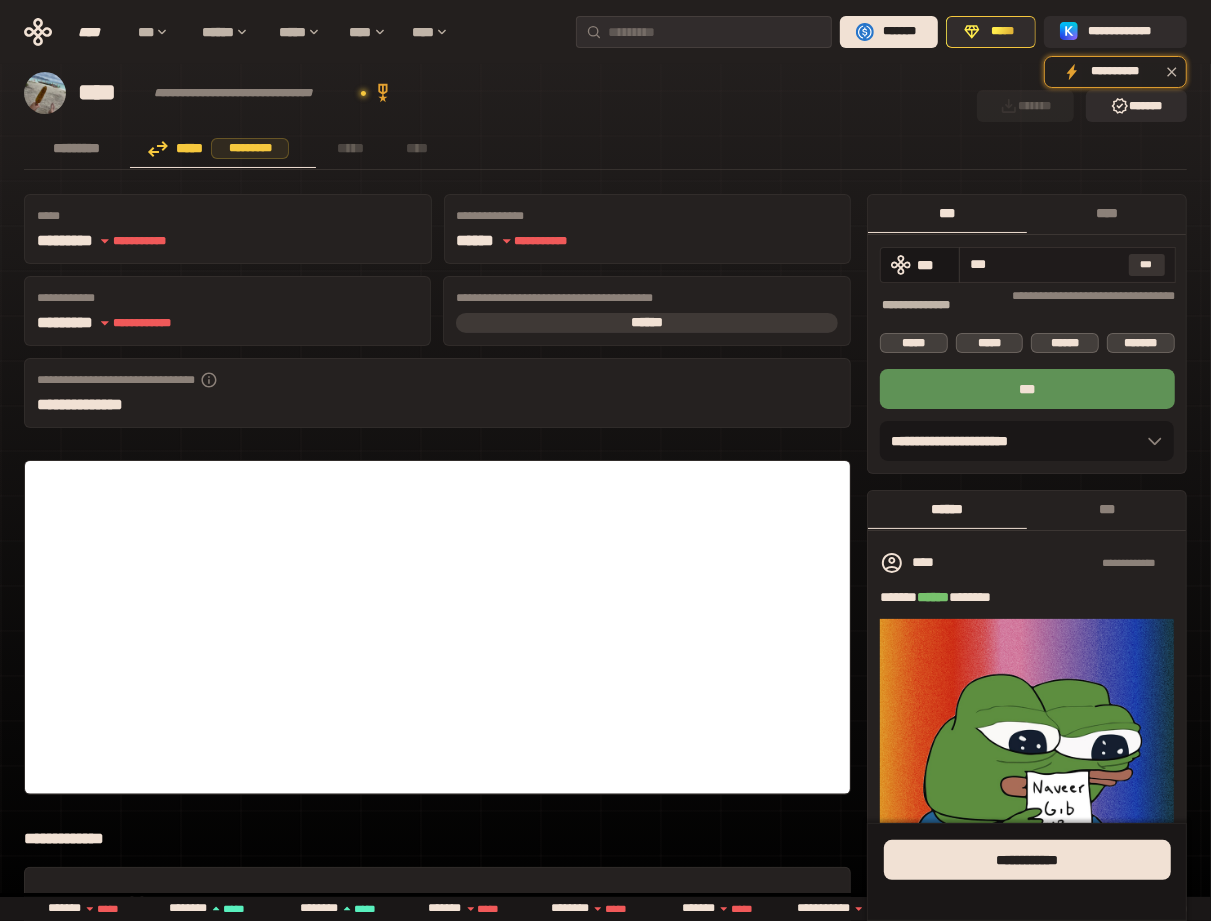 click on "***" at bounding box center (1147, 265) 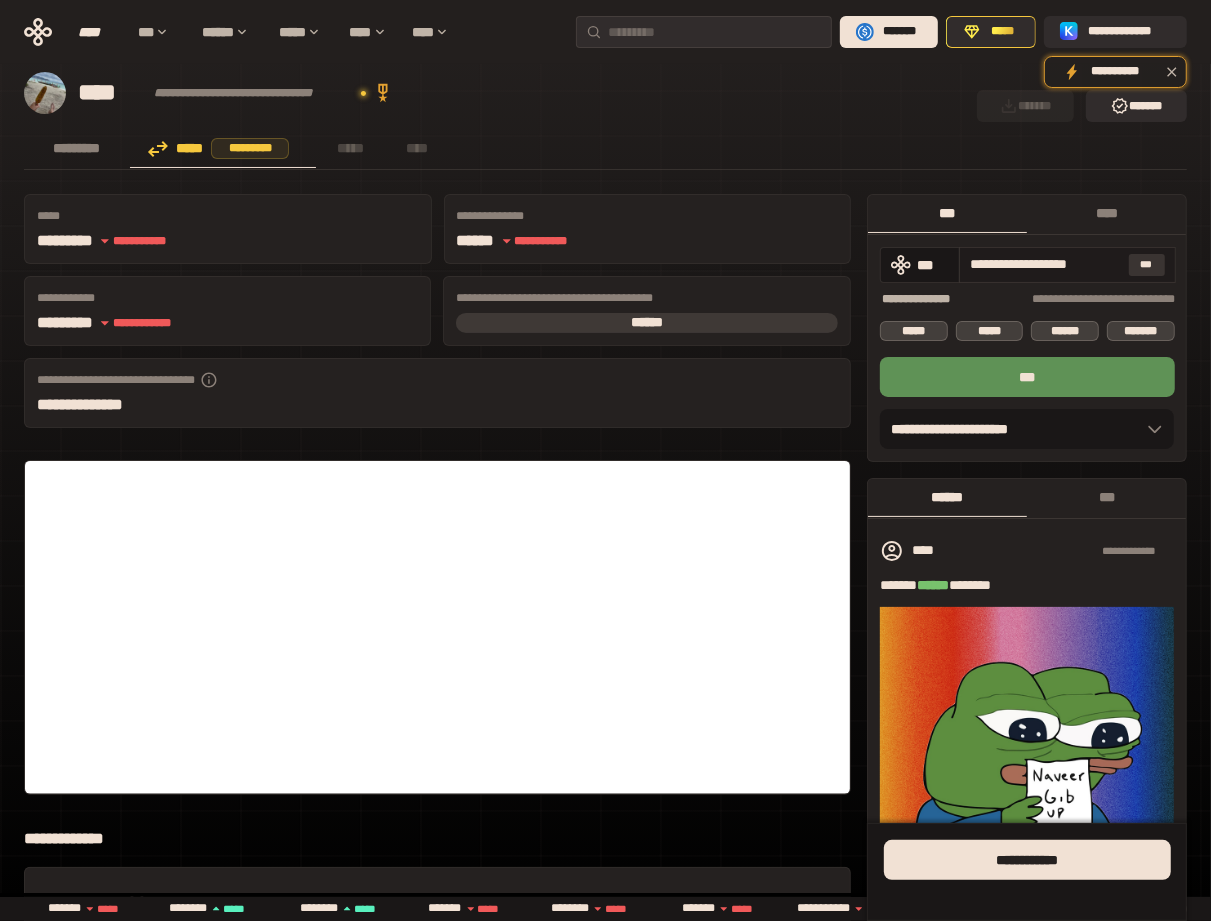 click on "***" at bounding box center (1147, 265) 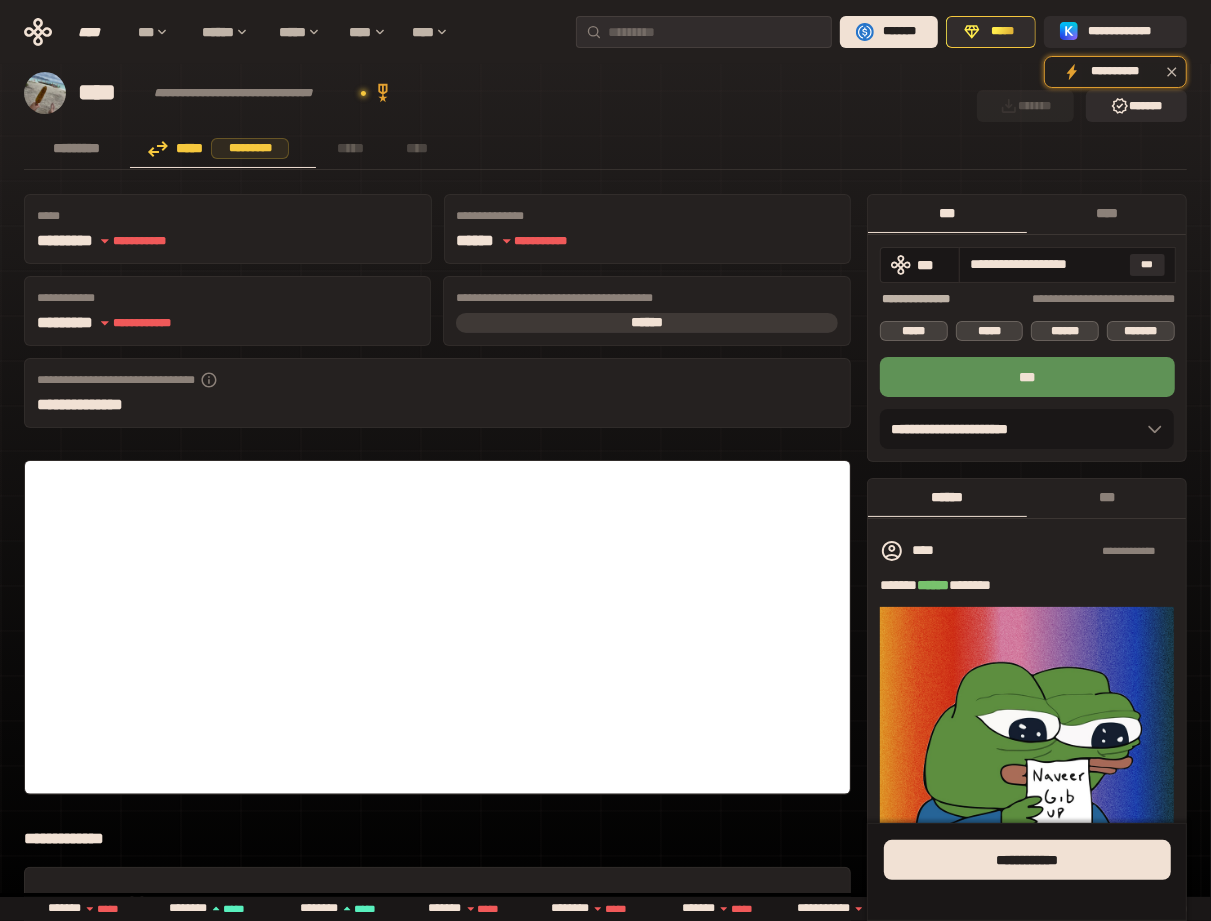 click on "*** ****" at bounding box center [1027, 215] 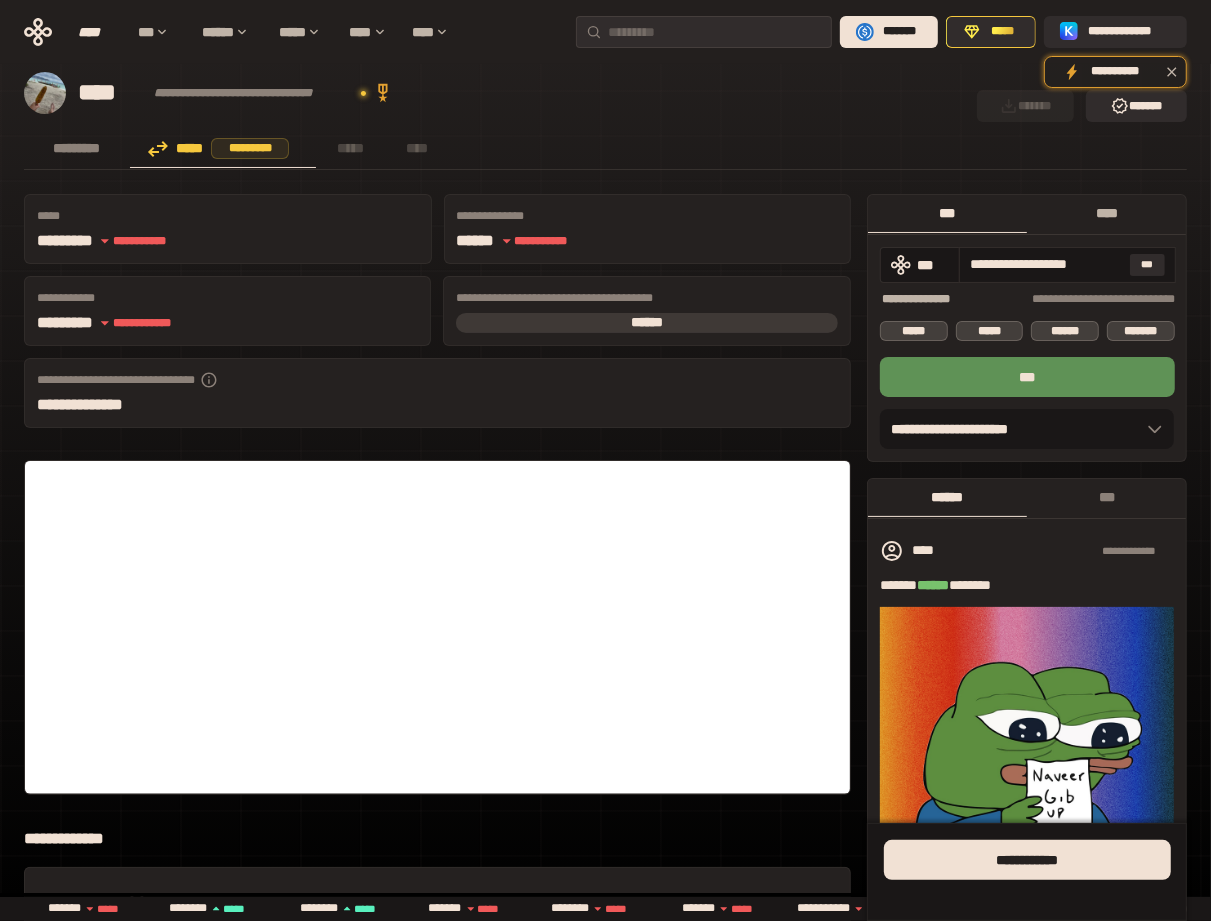 click on "****" at bounding box center [1106, 213] 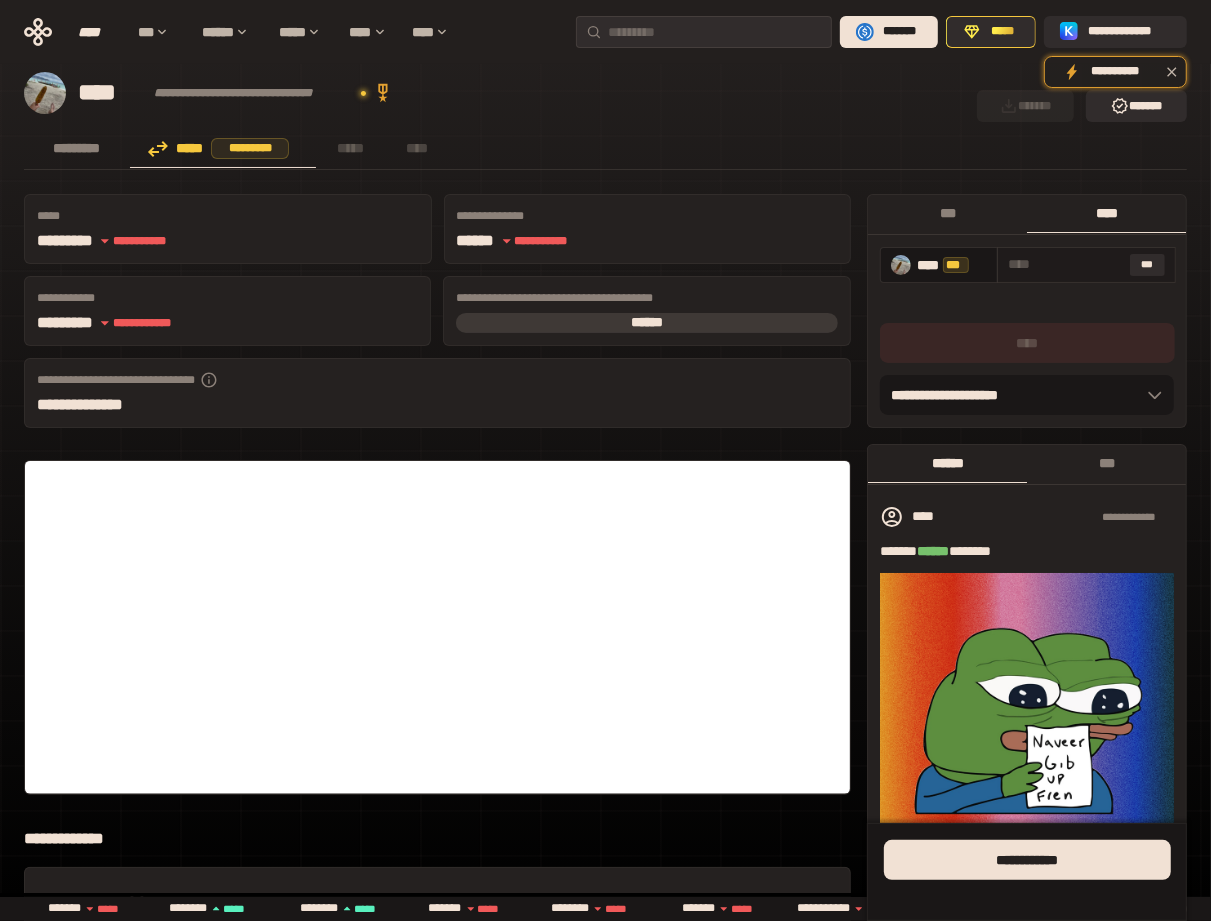 click at bounding box center [1064, 265] 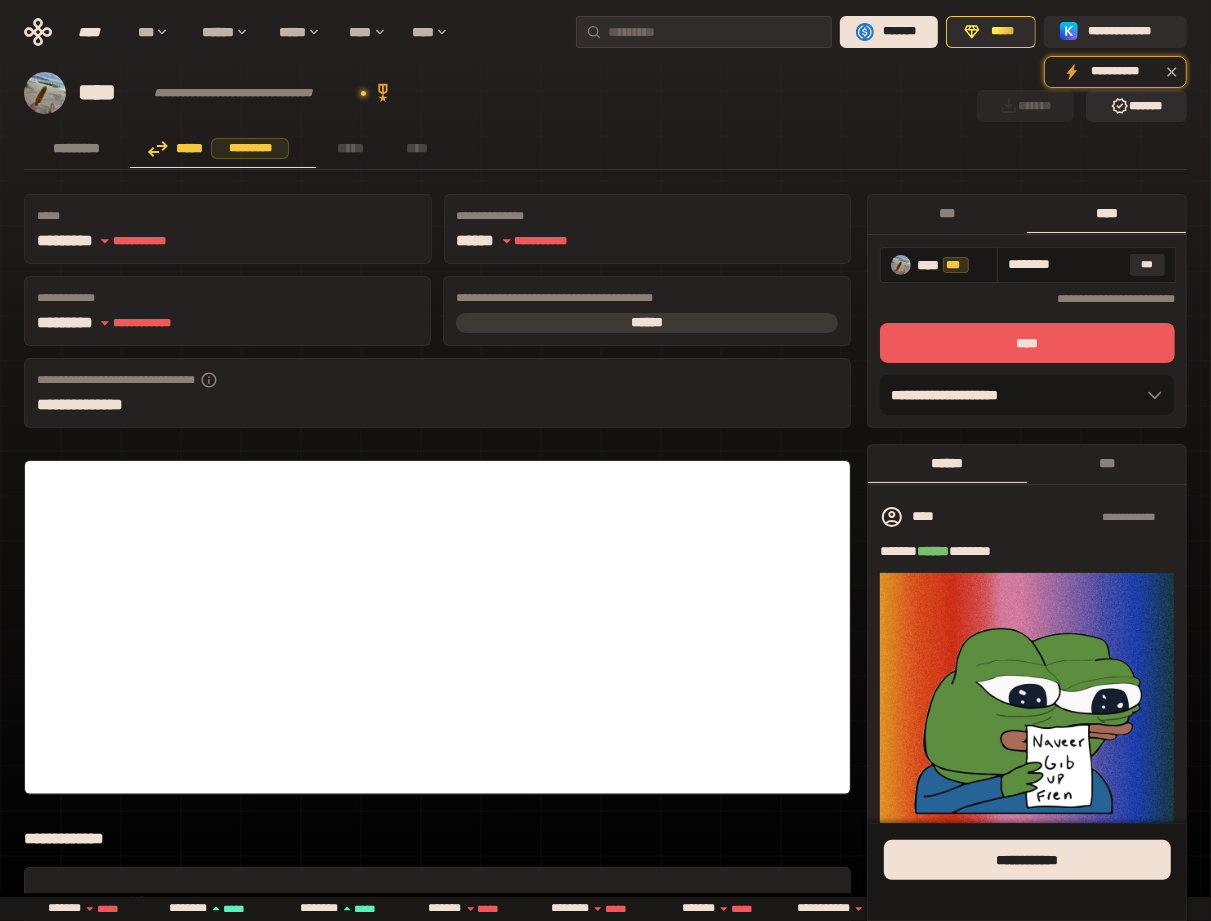 type on "********" 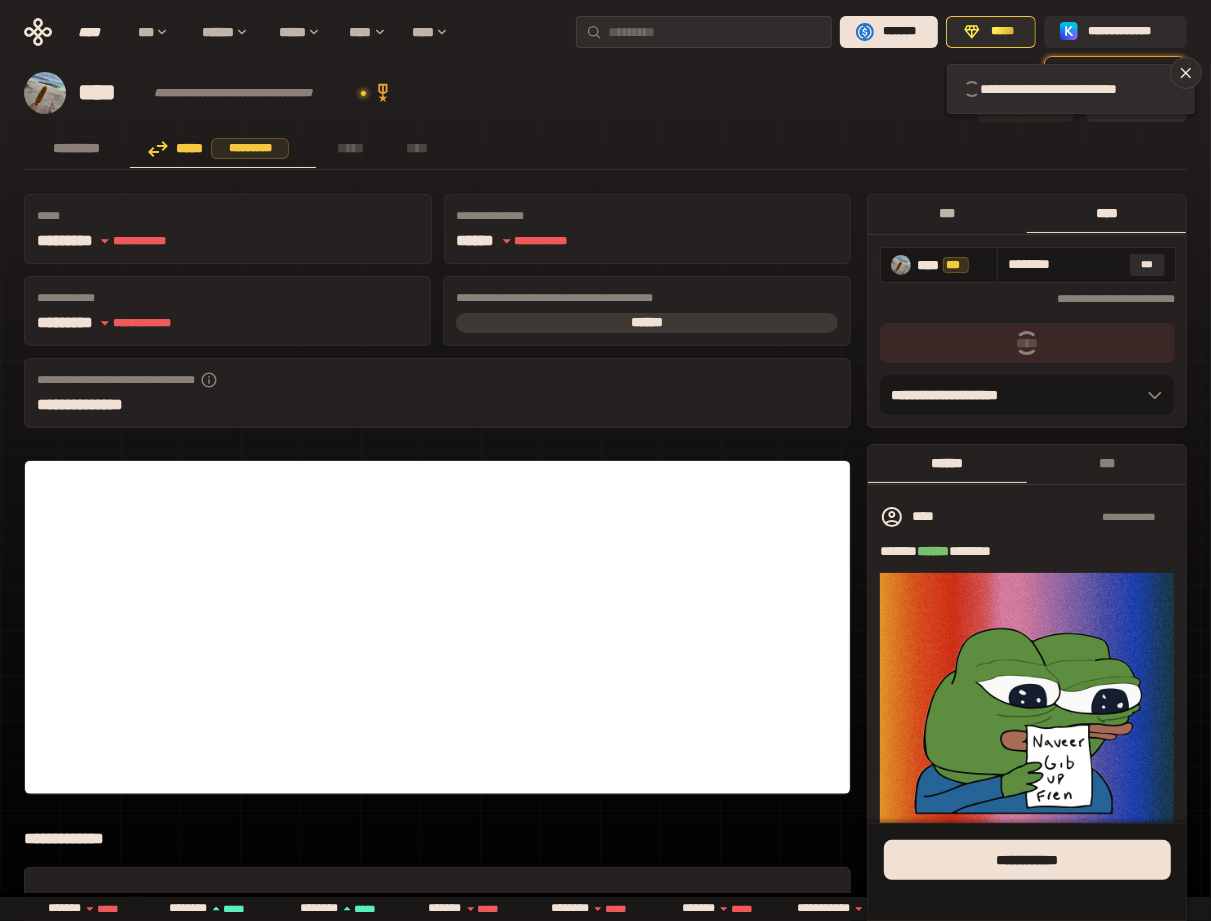 click on "***" at bounding box center (947, 214) 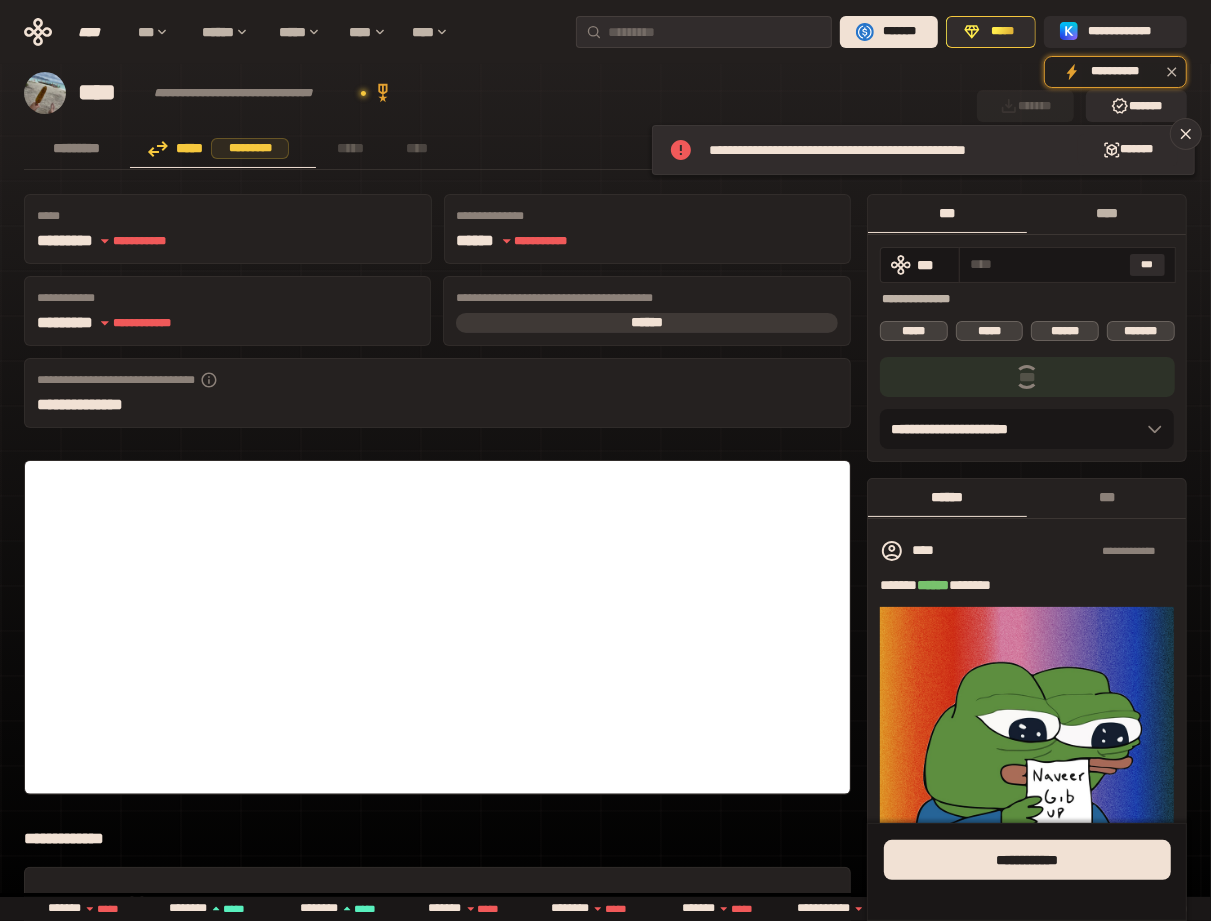 click on "****" at bounding box center (1106, 213) 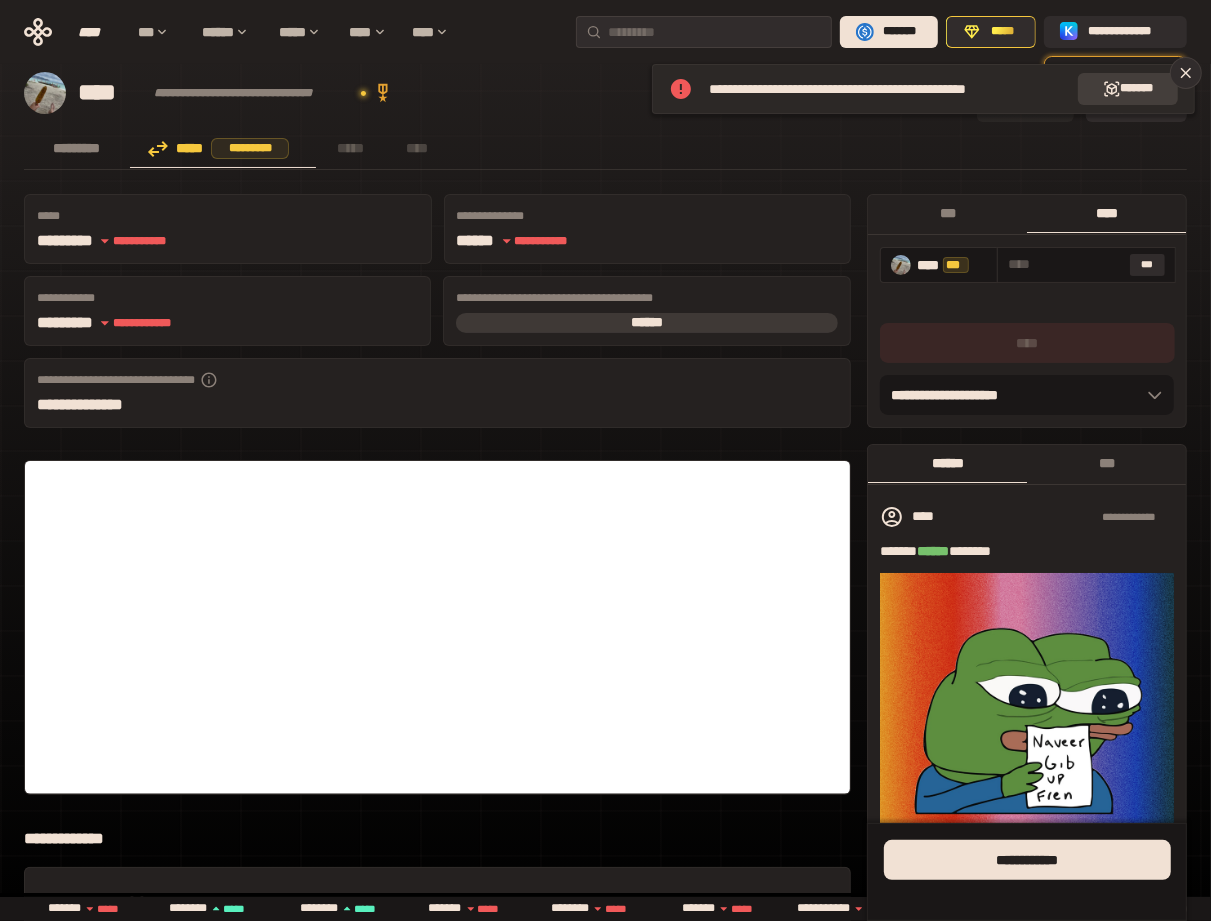 click on "*******" at bounding box center (1128, 89) 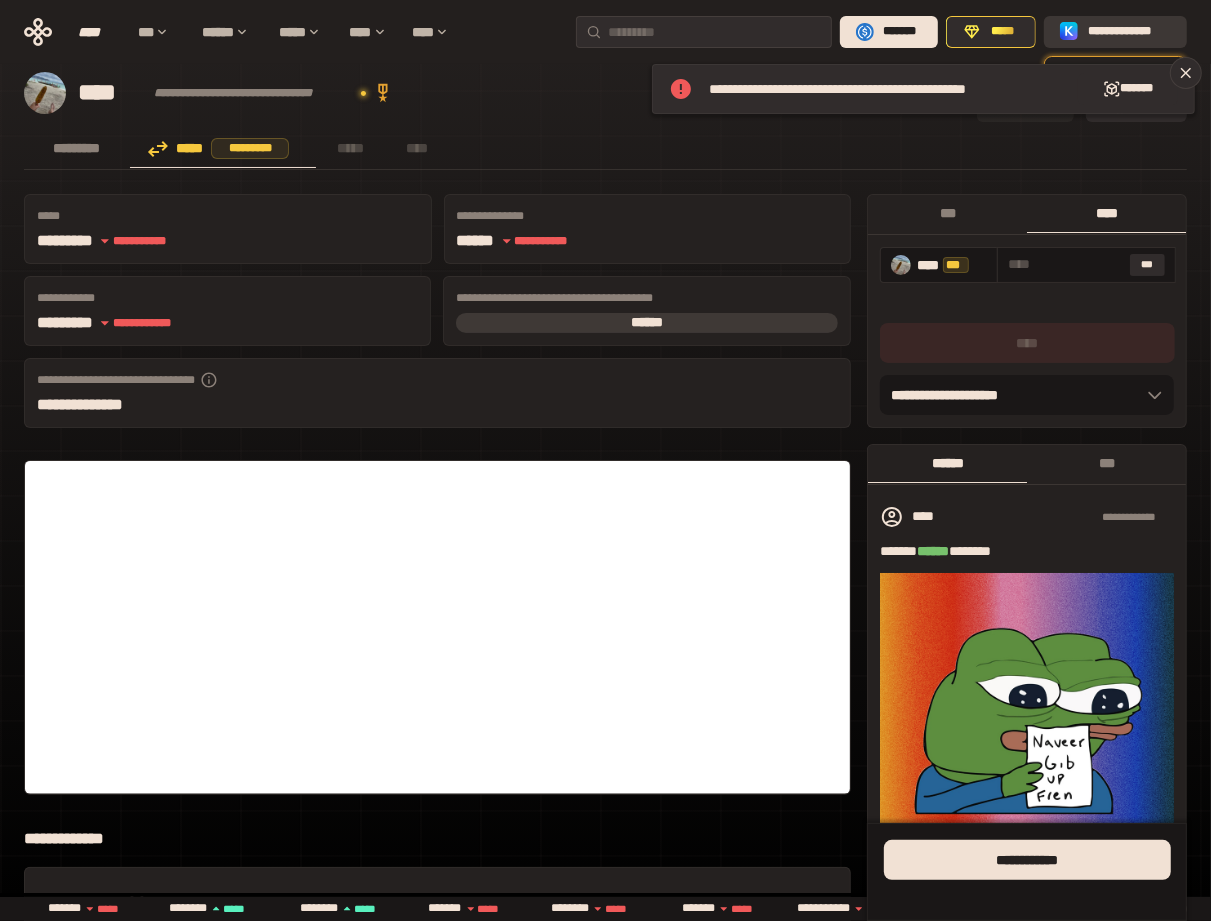 click on "**********" at bounding box center (1129, 32) 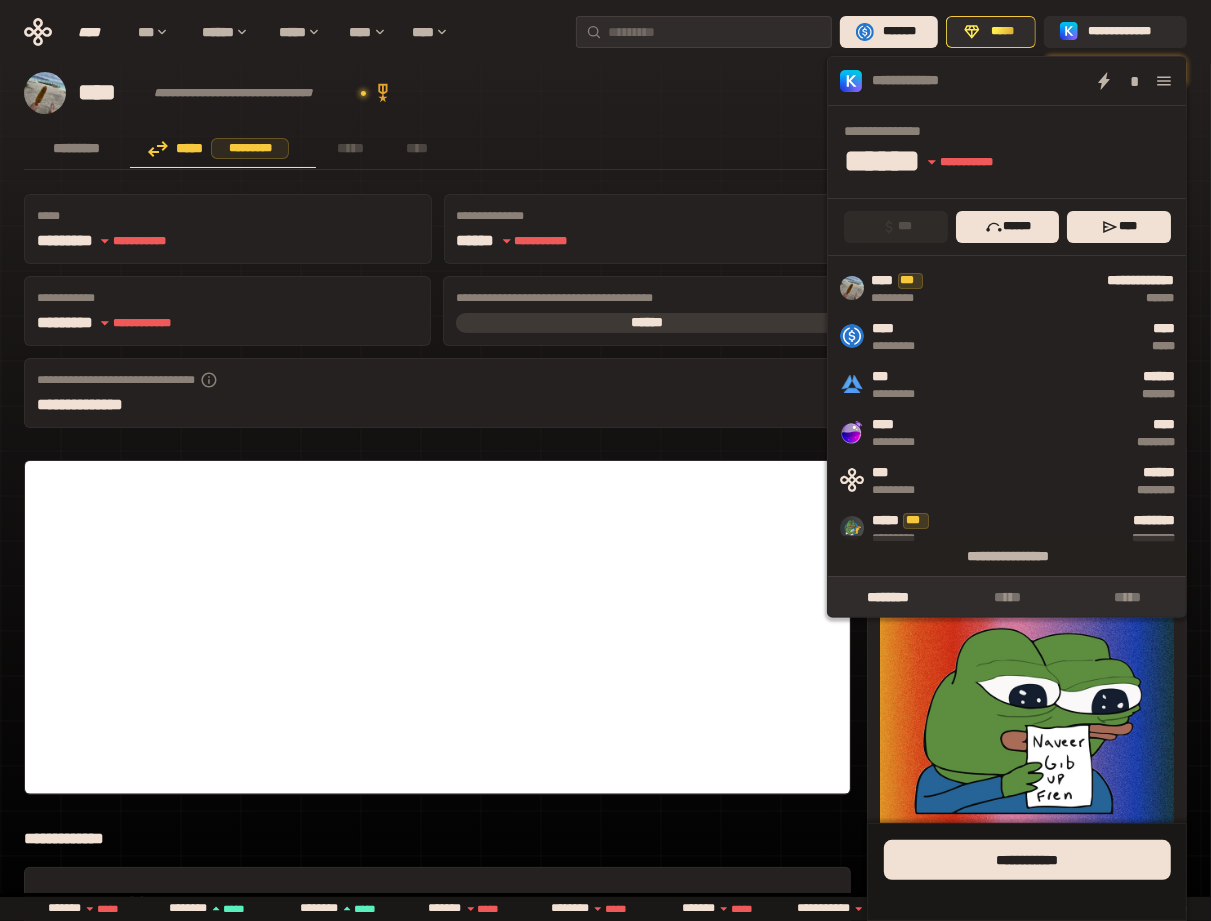 click on "********* *****      ********* ***** ****" at bounding box center [605, 150] 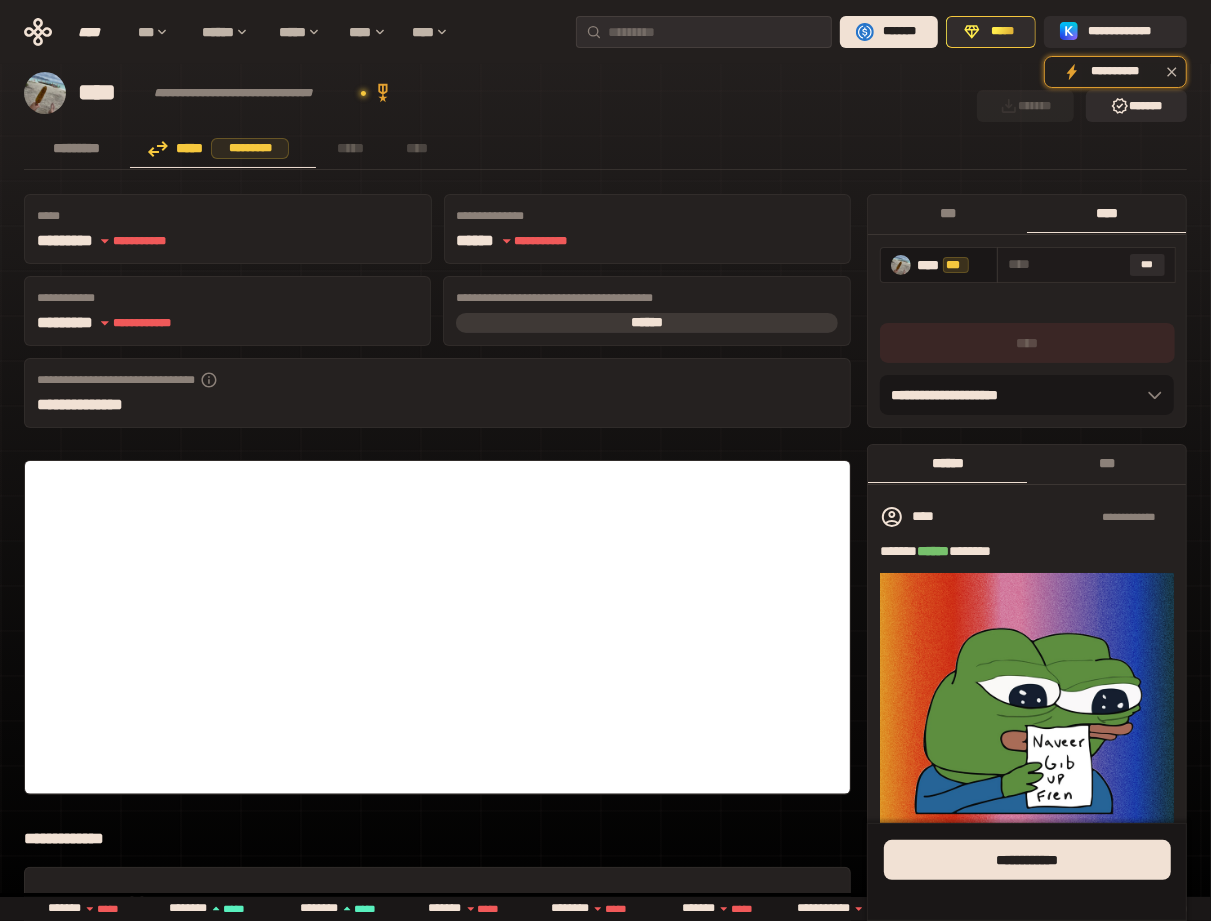 click at bounding box center (1064, 265) 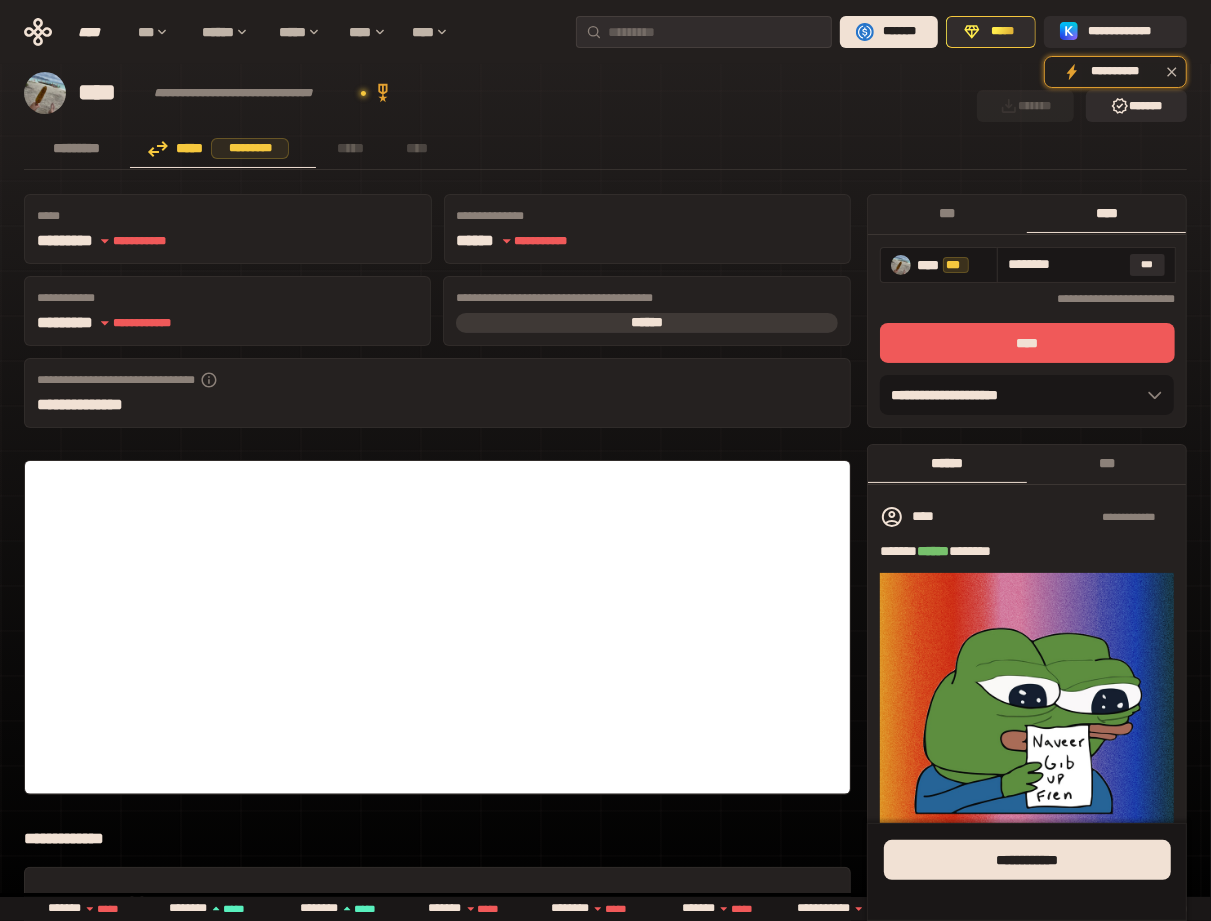 type on "********" 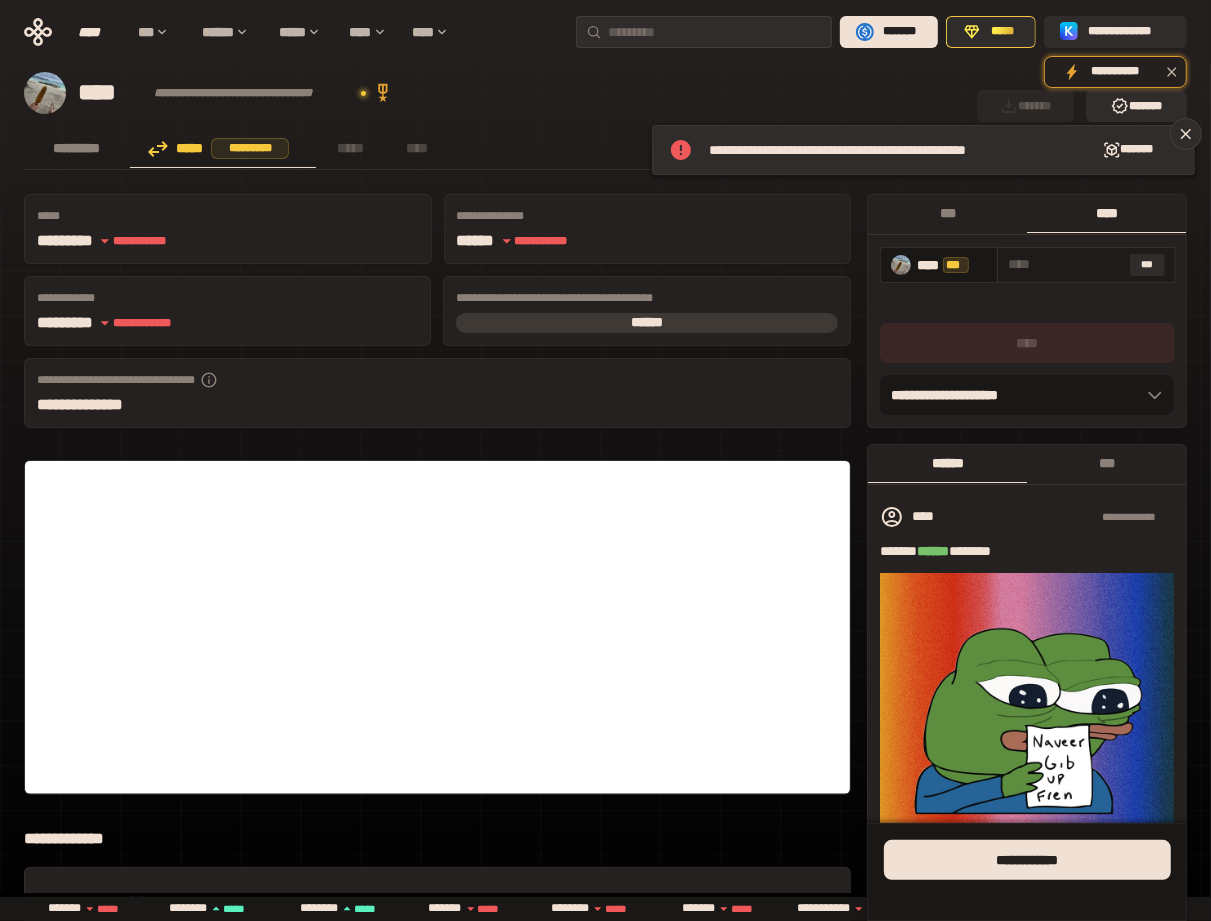 click at bounding box center (1064, 265) 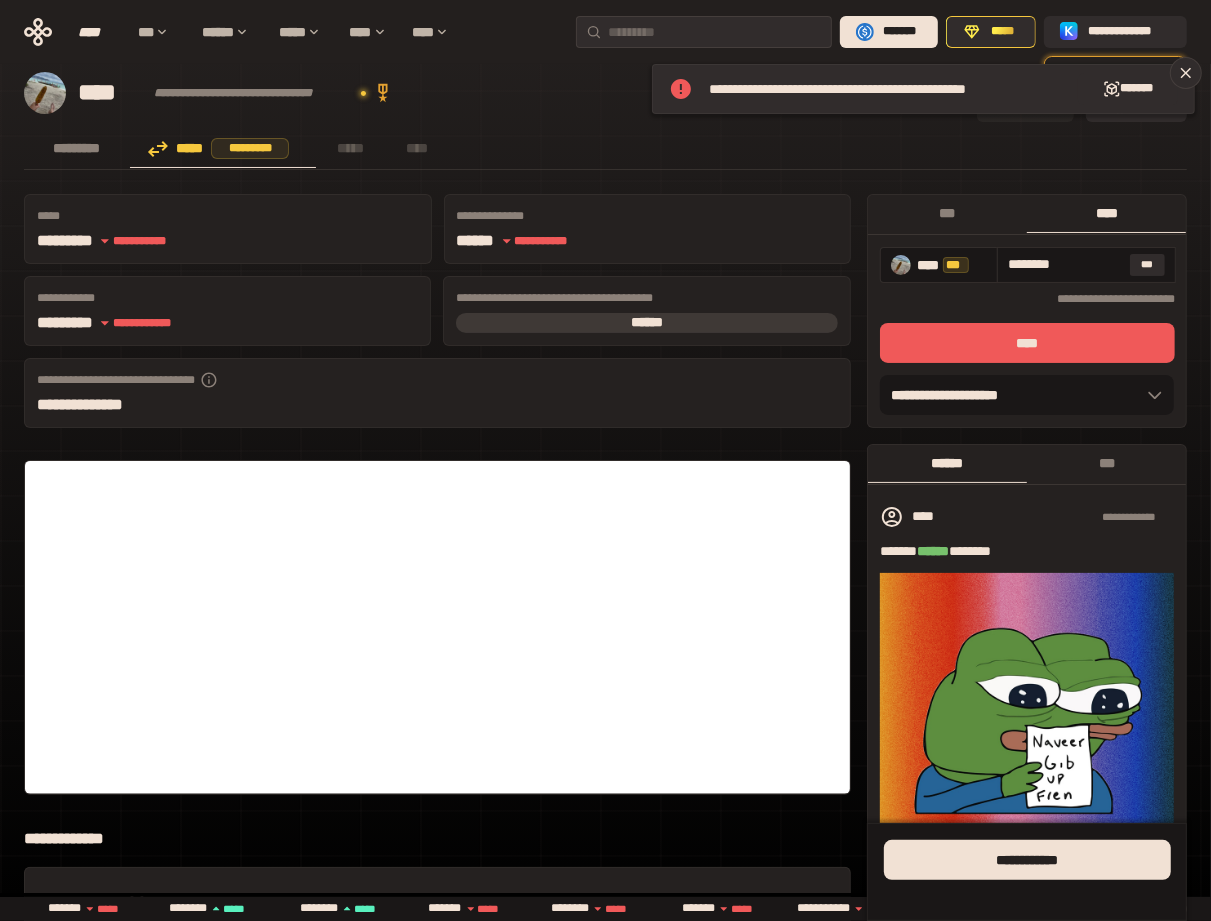 type on "********" 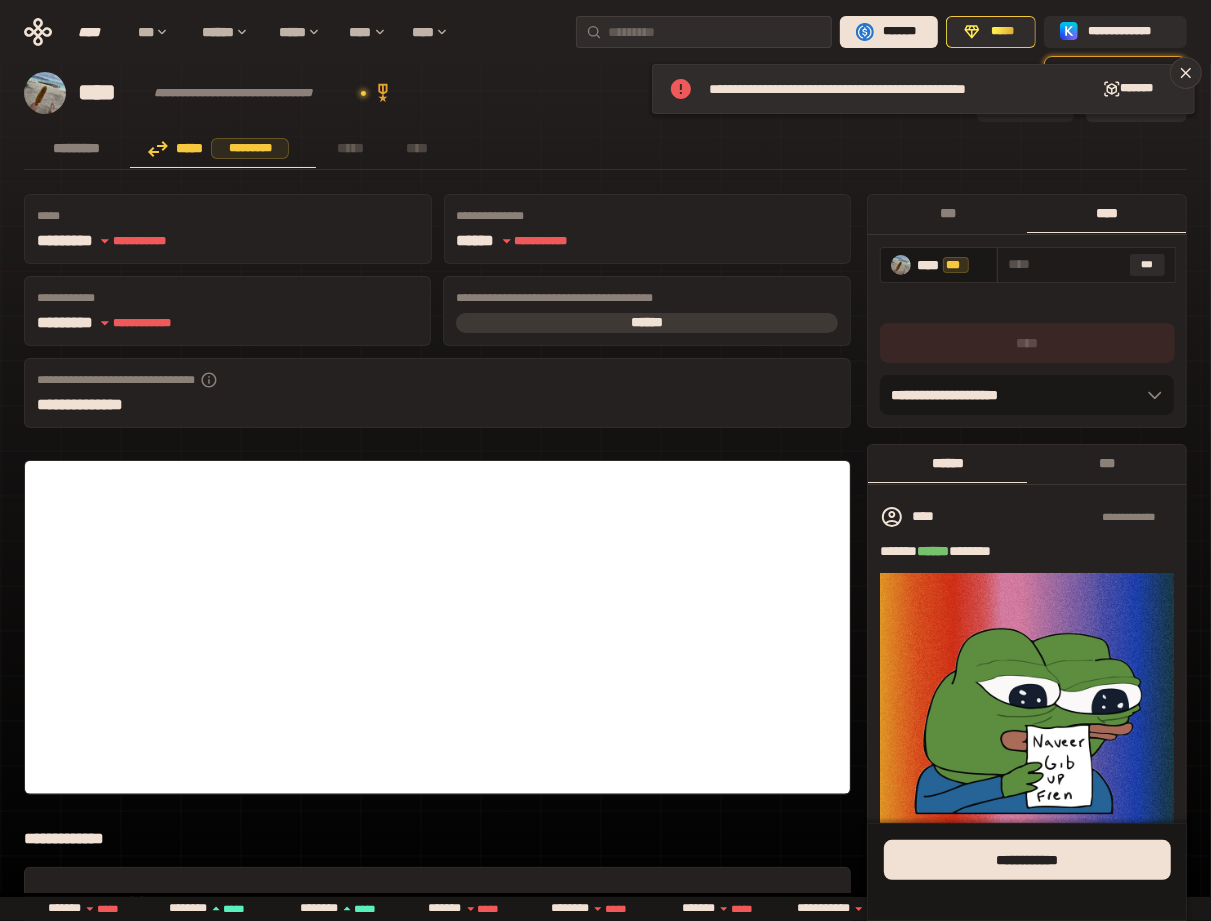click at bounding box center (1064, 265) 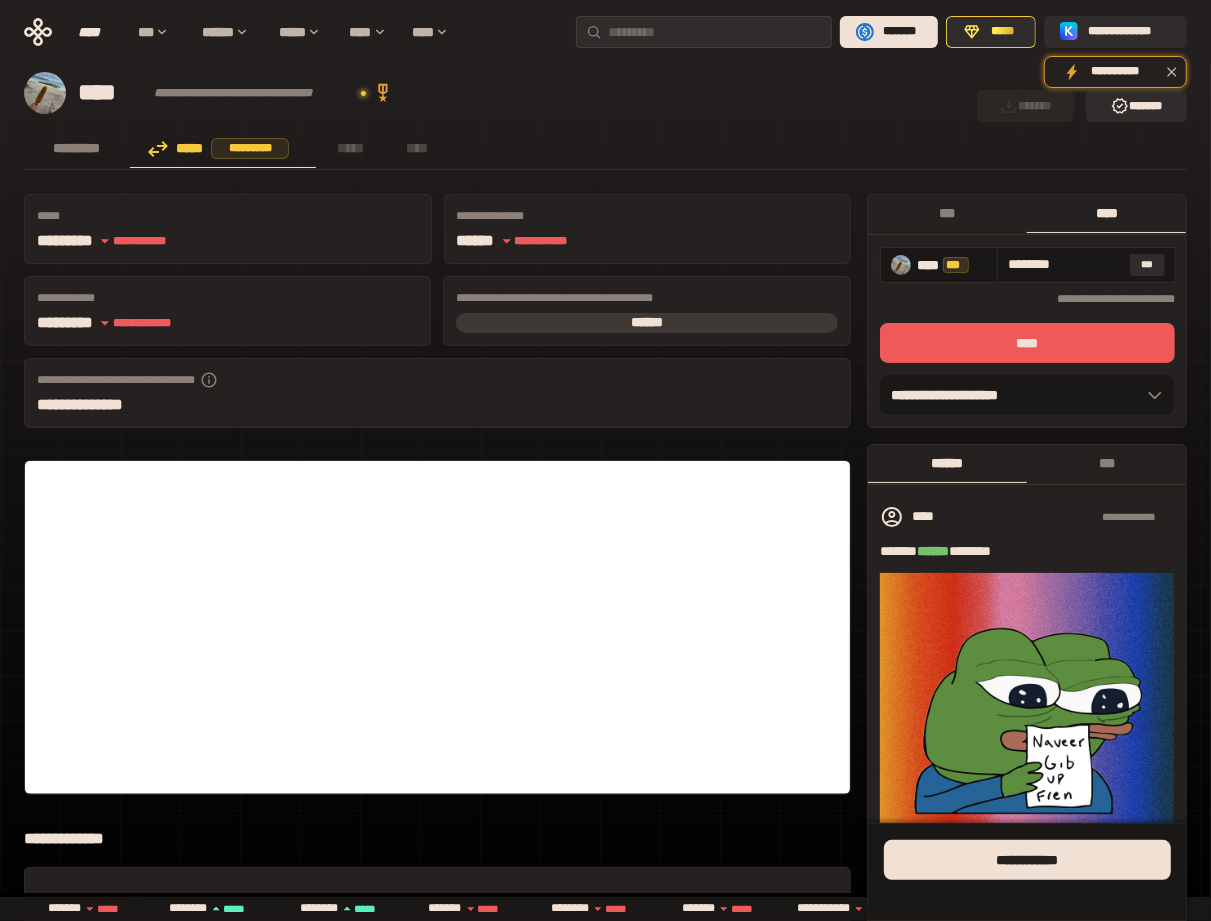 type on "********" 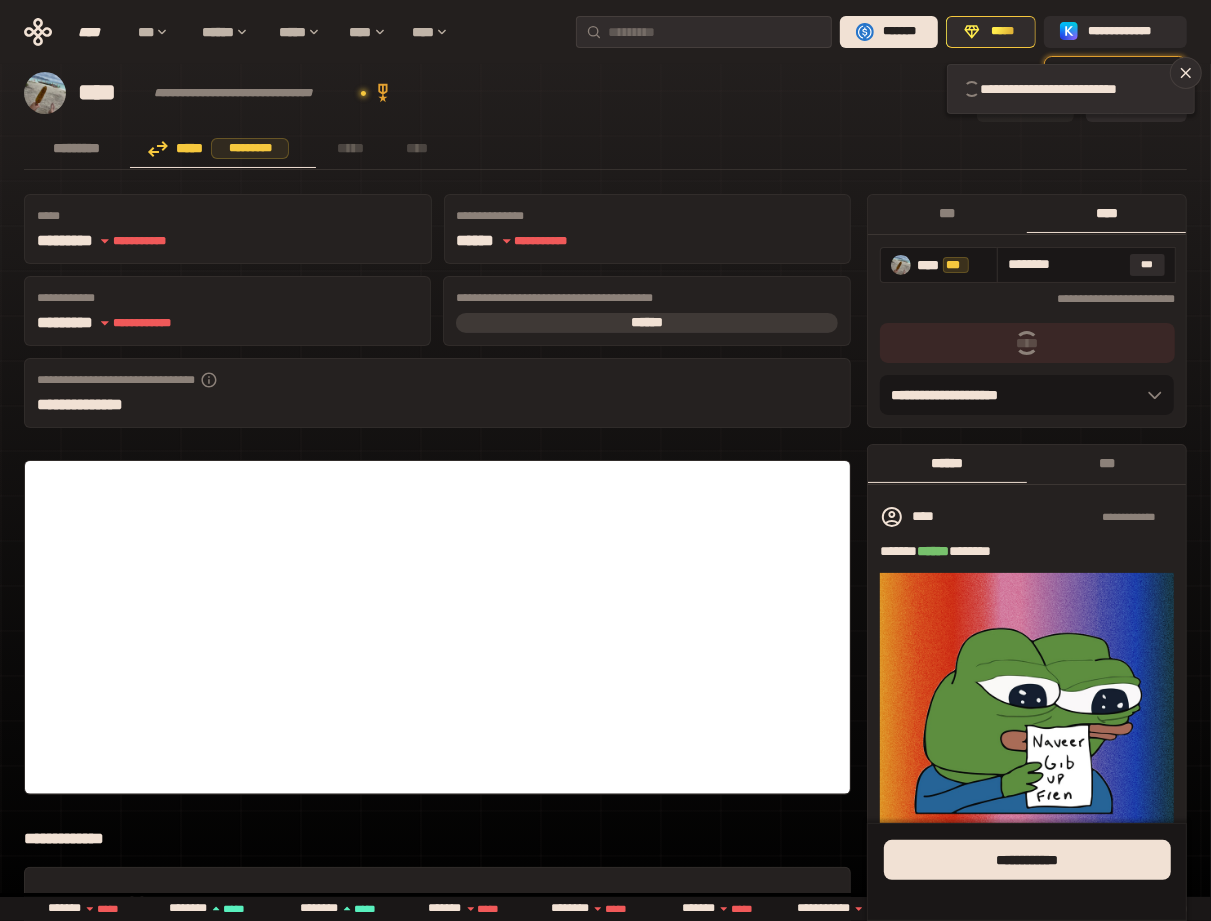 click on "**********" at bounding box center (1027, 395) 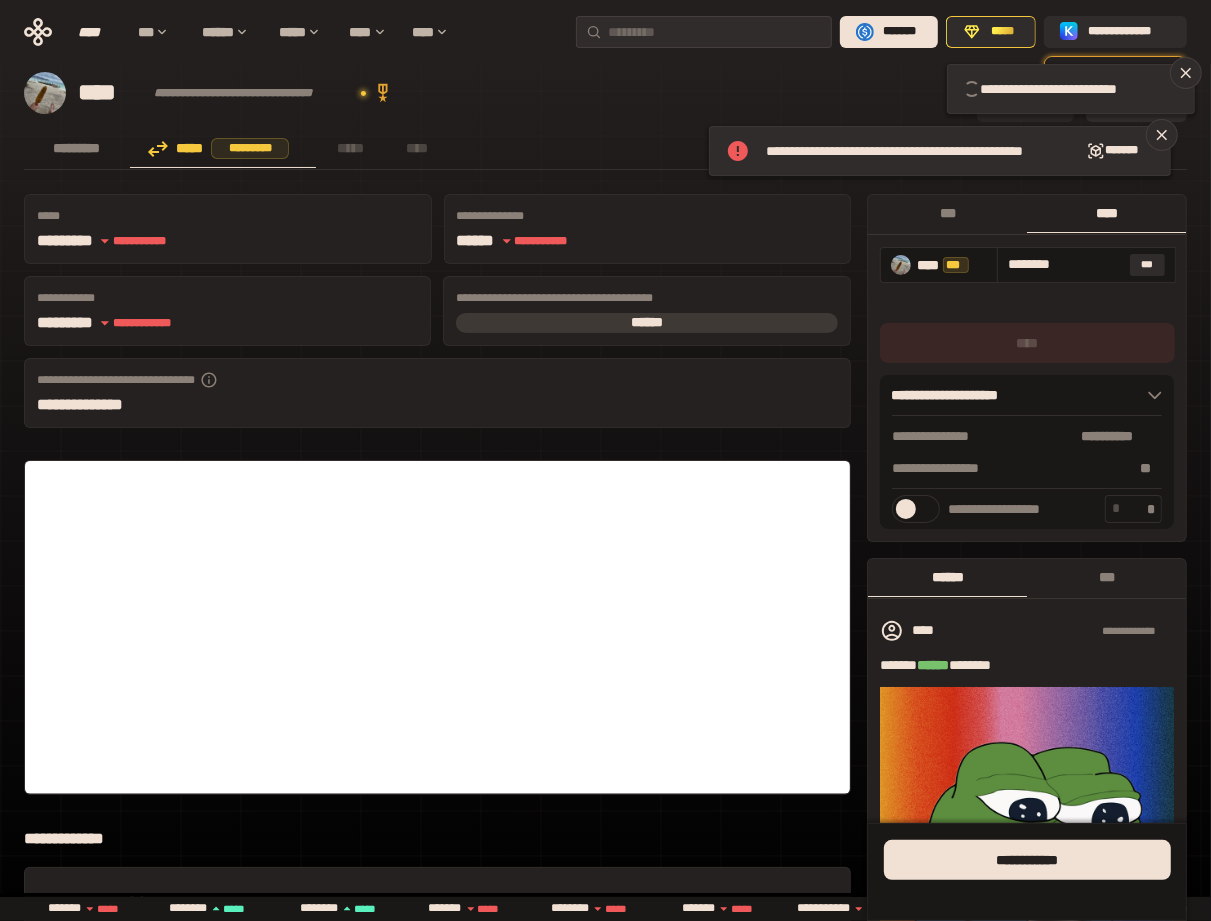 click on "**********" at bounding box center [1027, 395] 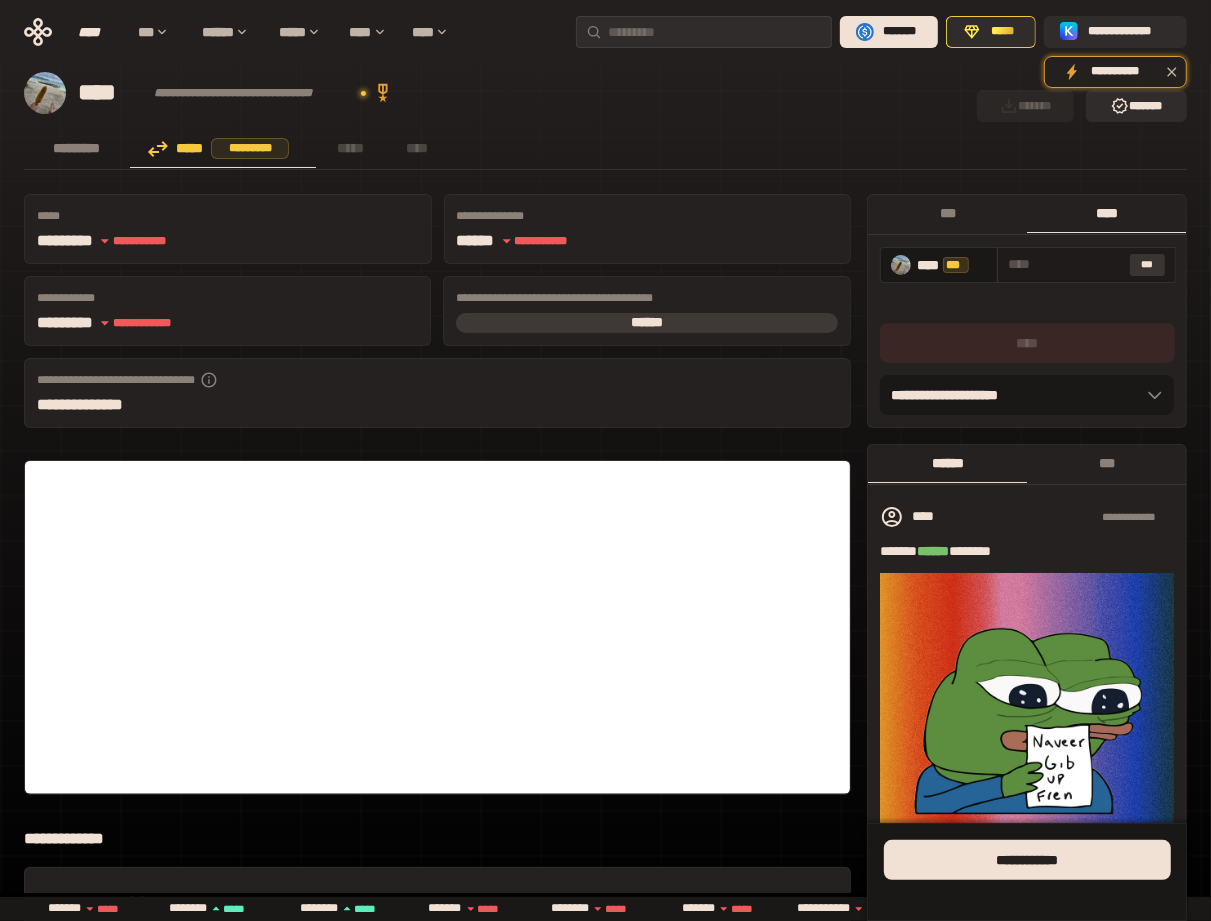 click on "***" at bounding box center (1148, 265) 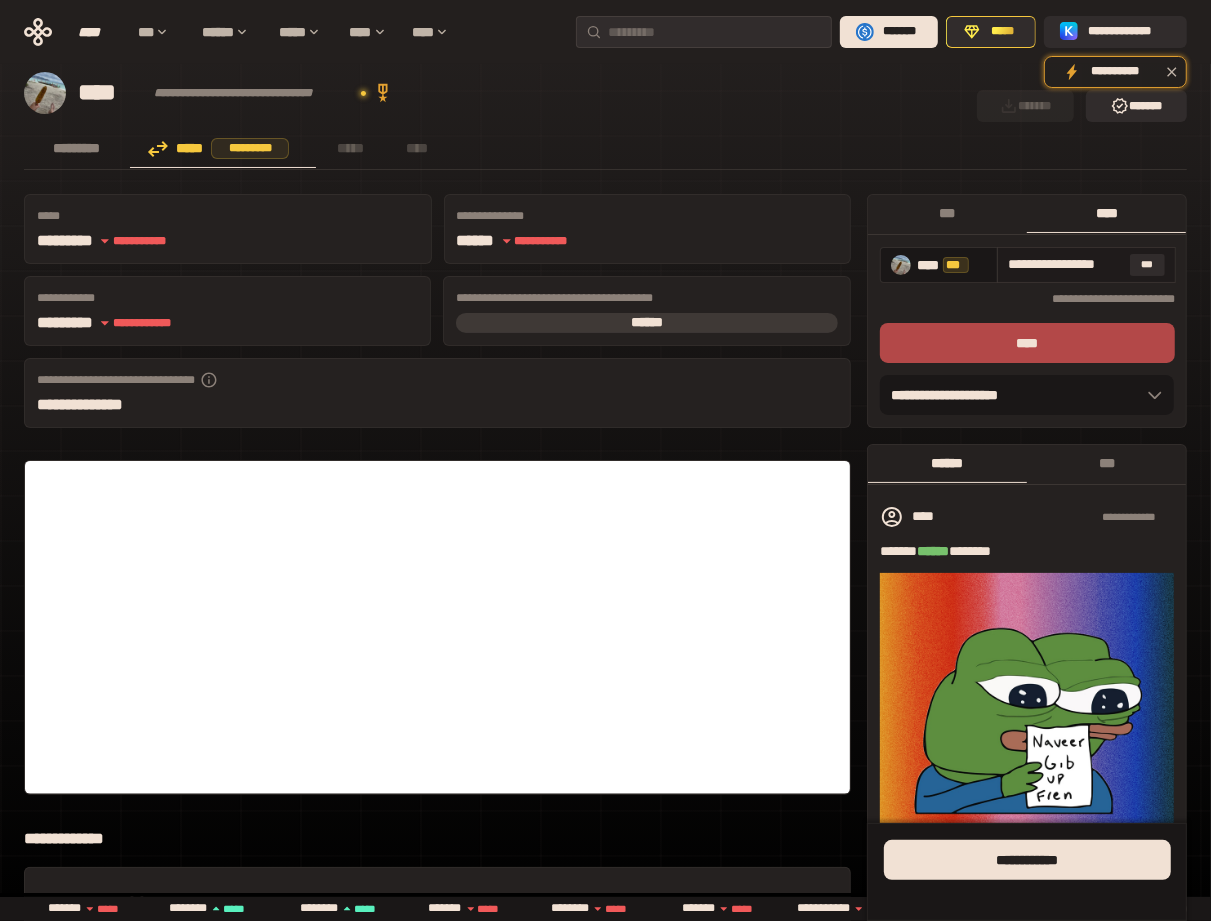 click on "**********" at bounding box center [1064, 265] 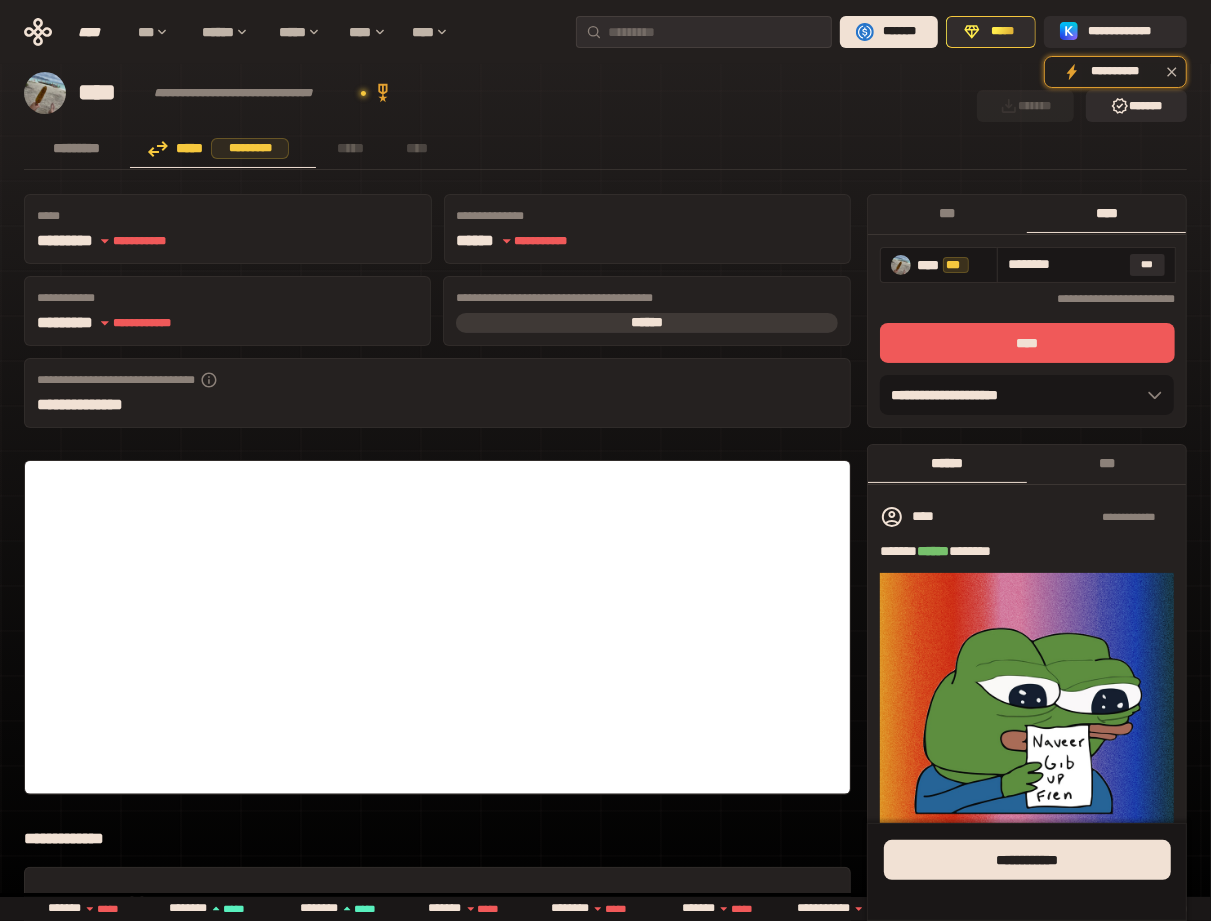 type on "********" 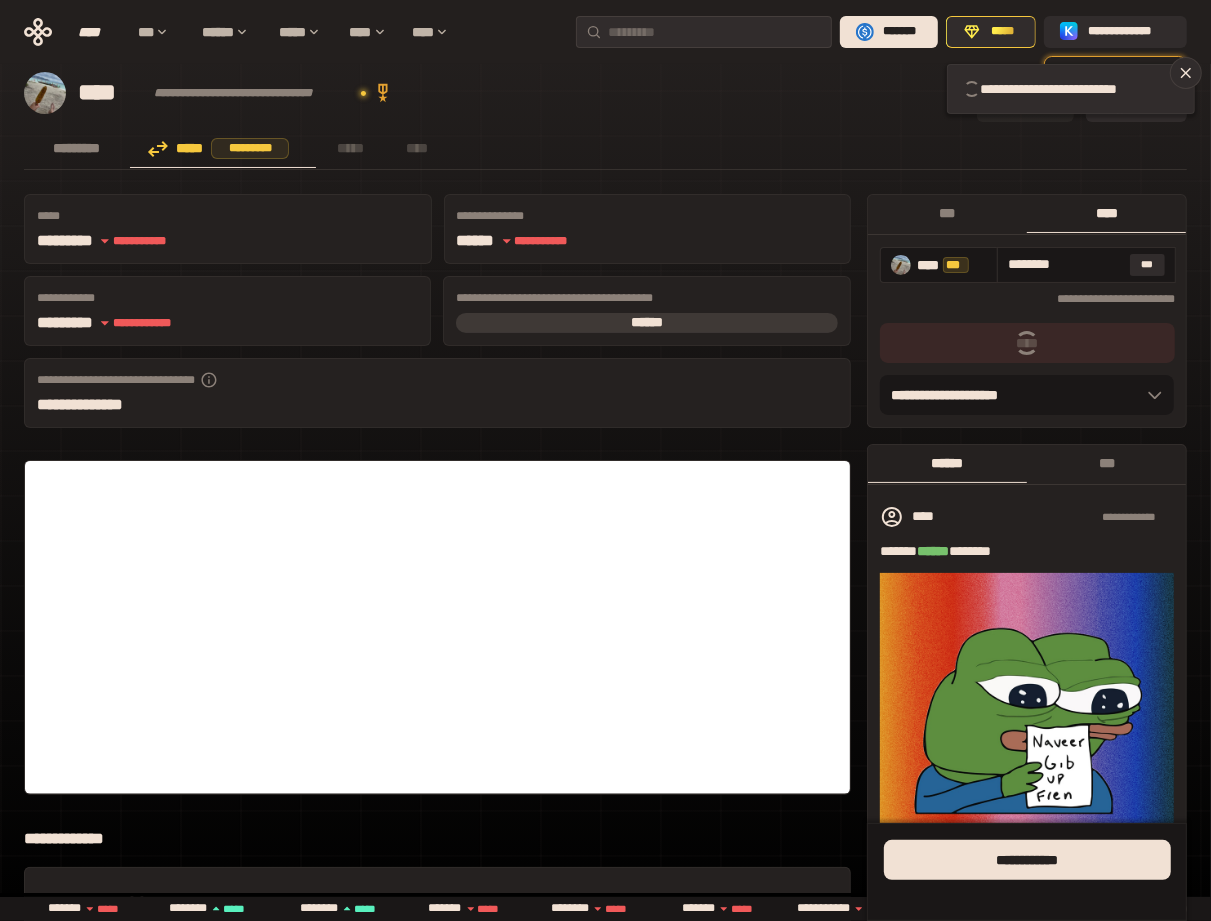 click on "********* *****      ********* ***** ****" at bounding box center [605, 150] 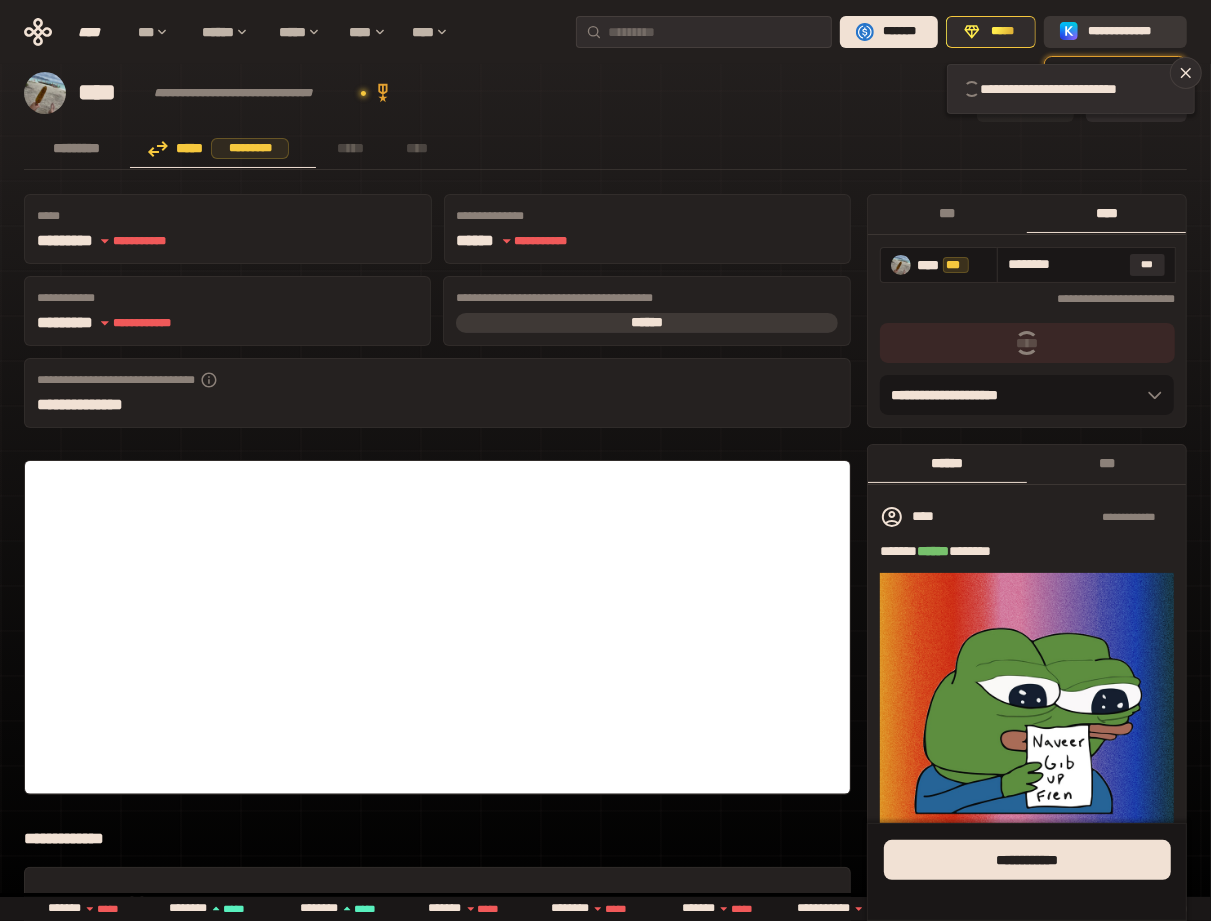 click on "**********" at bounding box center [1129, 32] 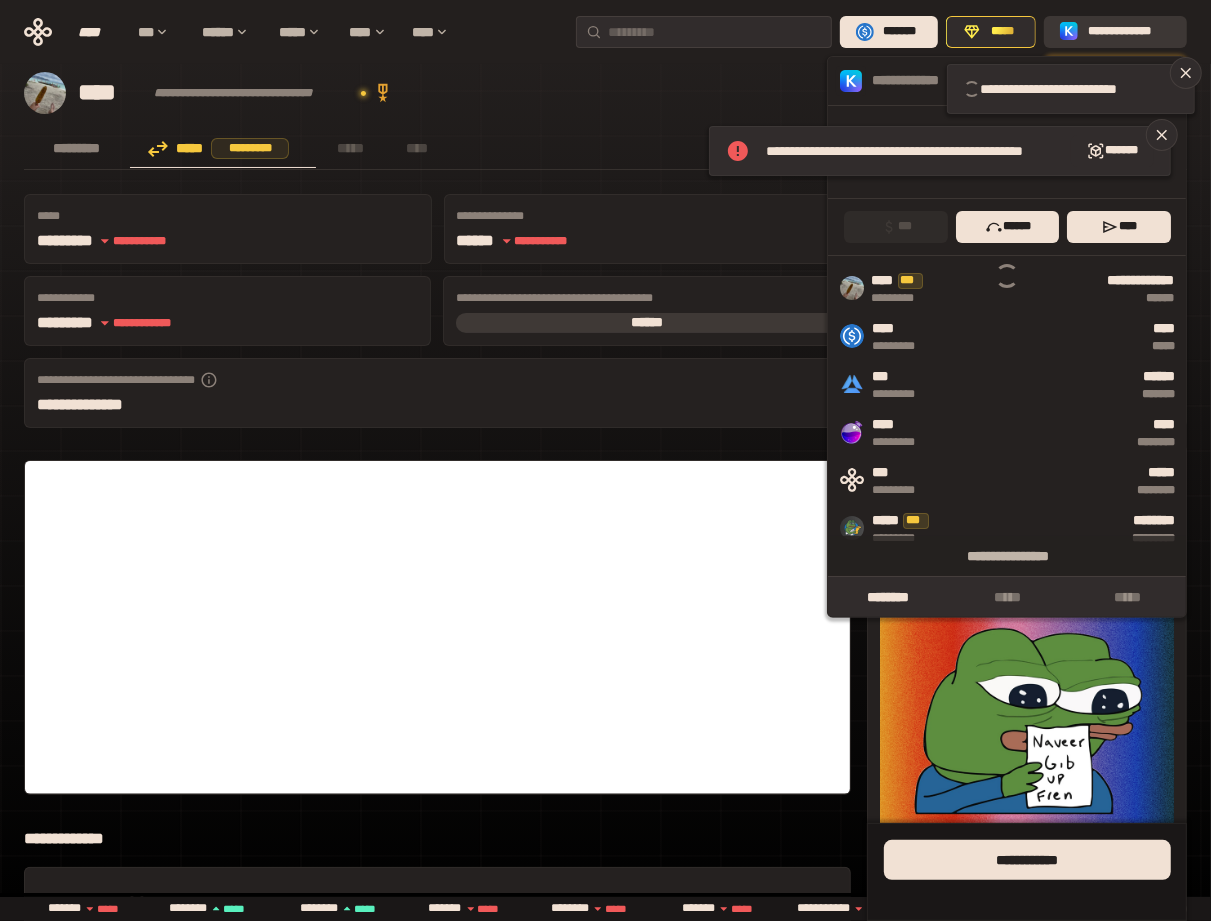 type 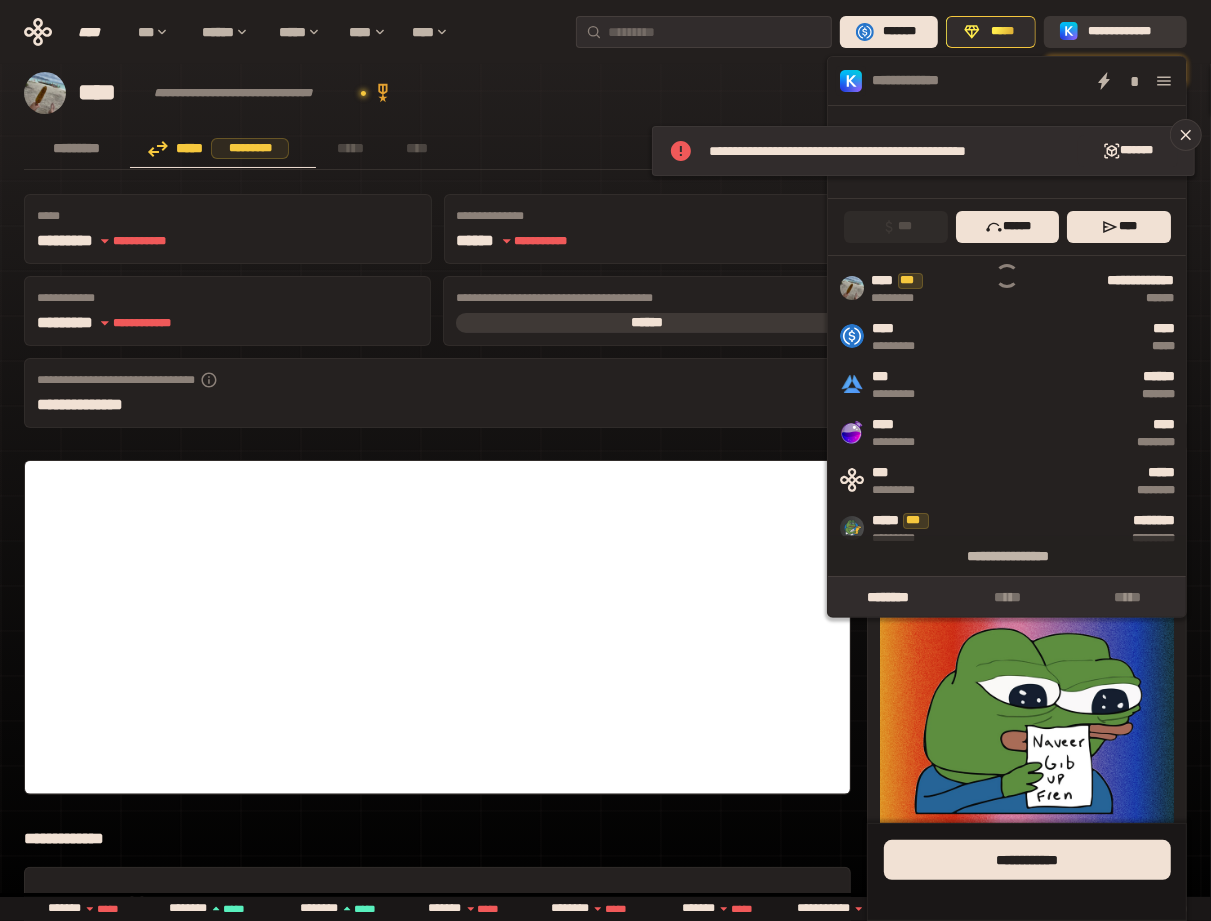 click on "**********" at bounding box center [1129, 32] 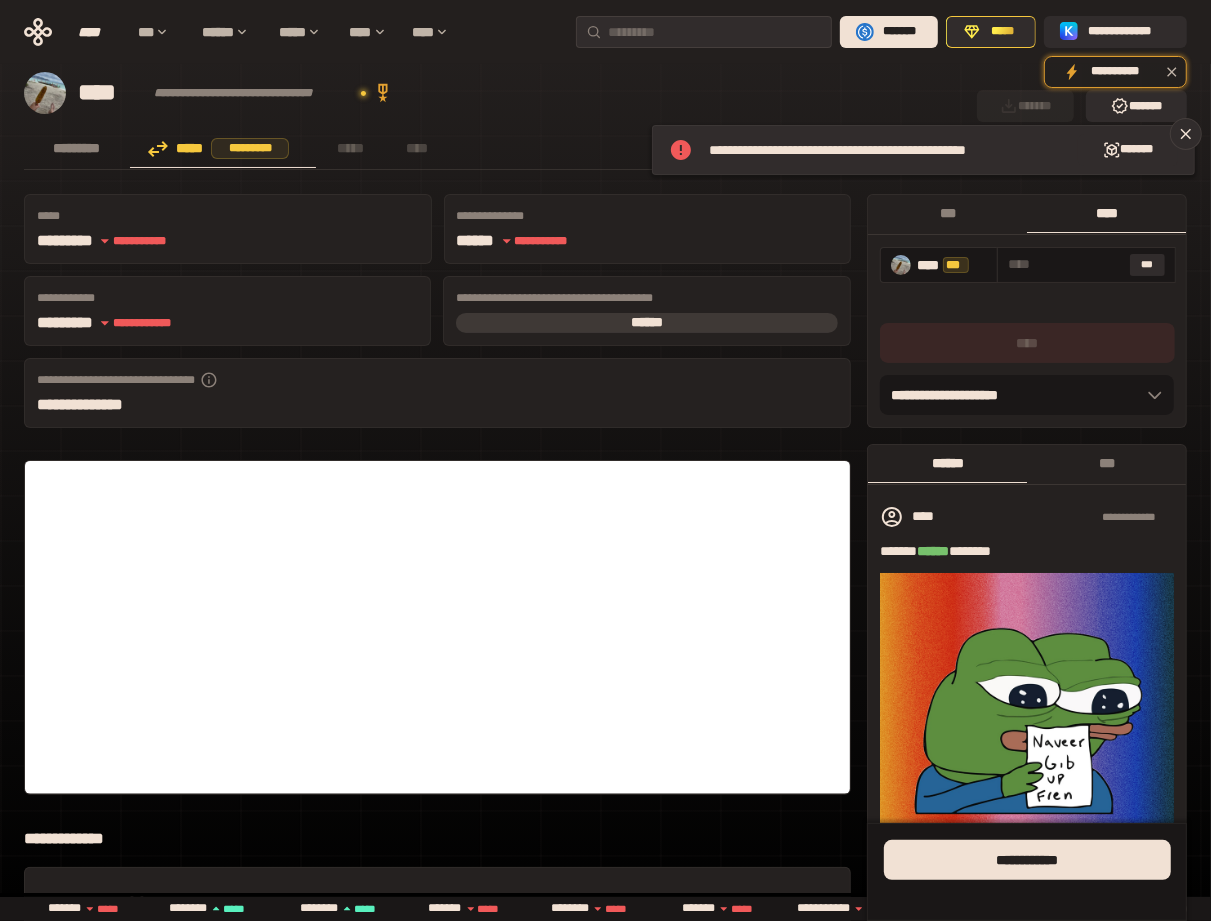 click on "**********" at bounding box center [494, 93] 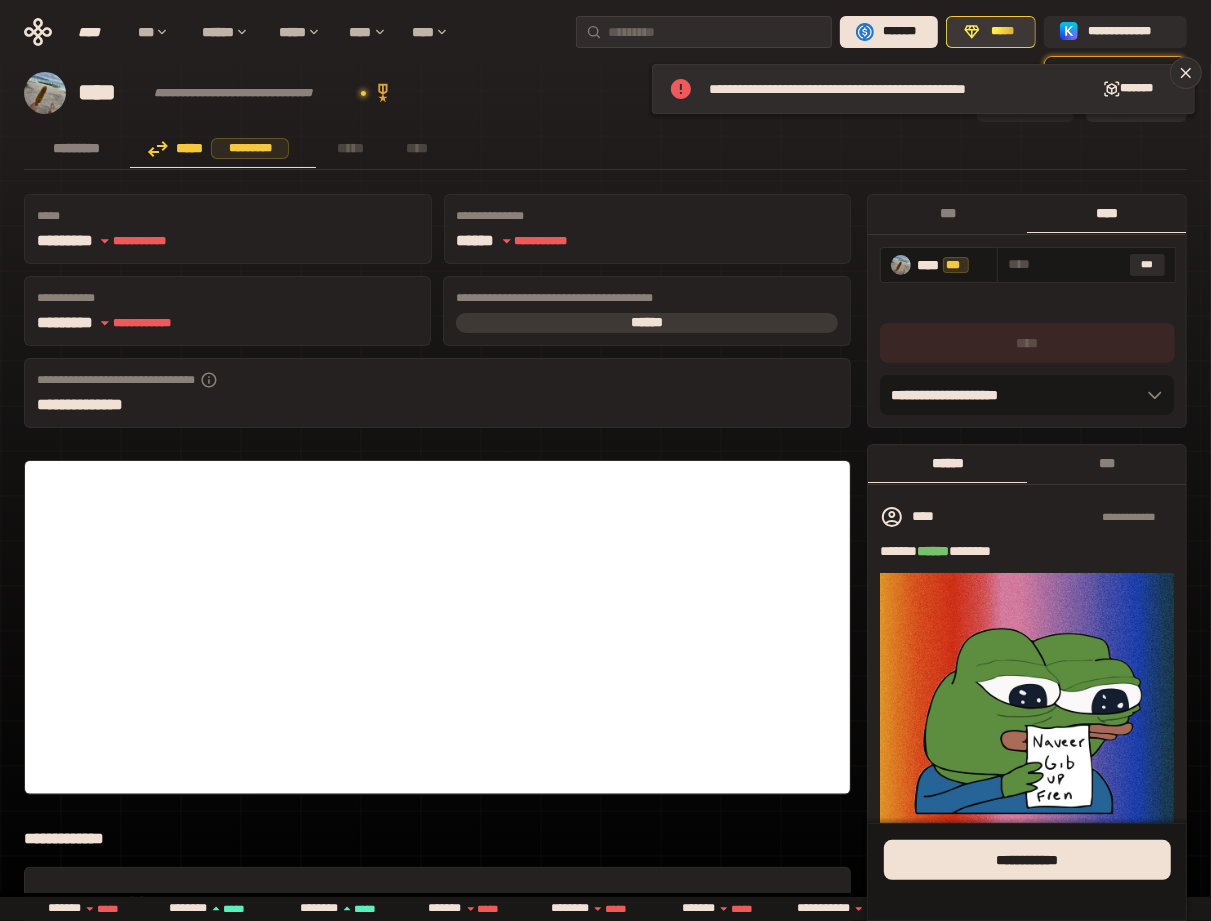 click on "*****" at bounding box center [1002, 32] 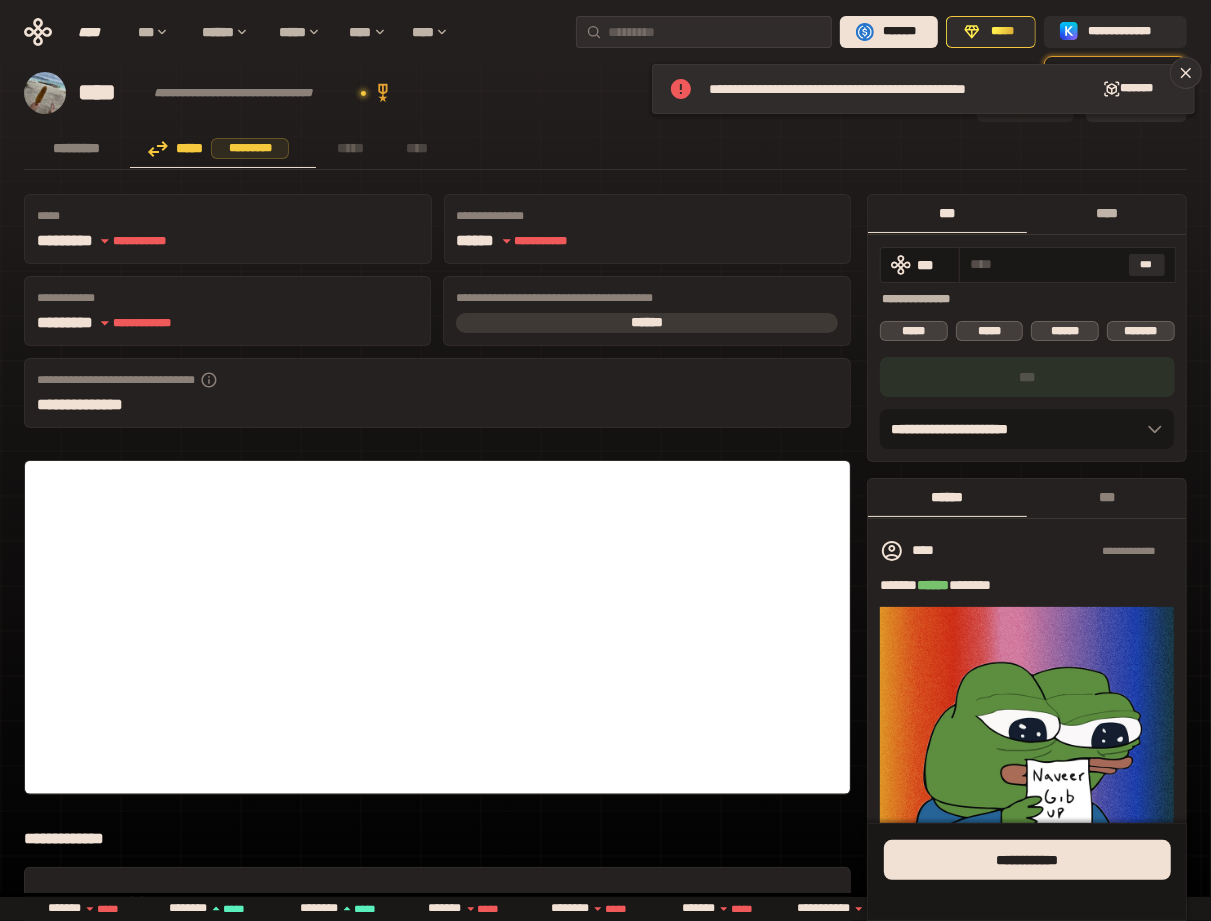 click on "****" at bounding box center (1106, 213) 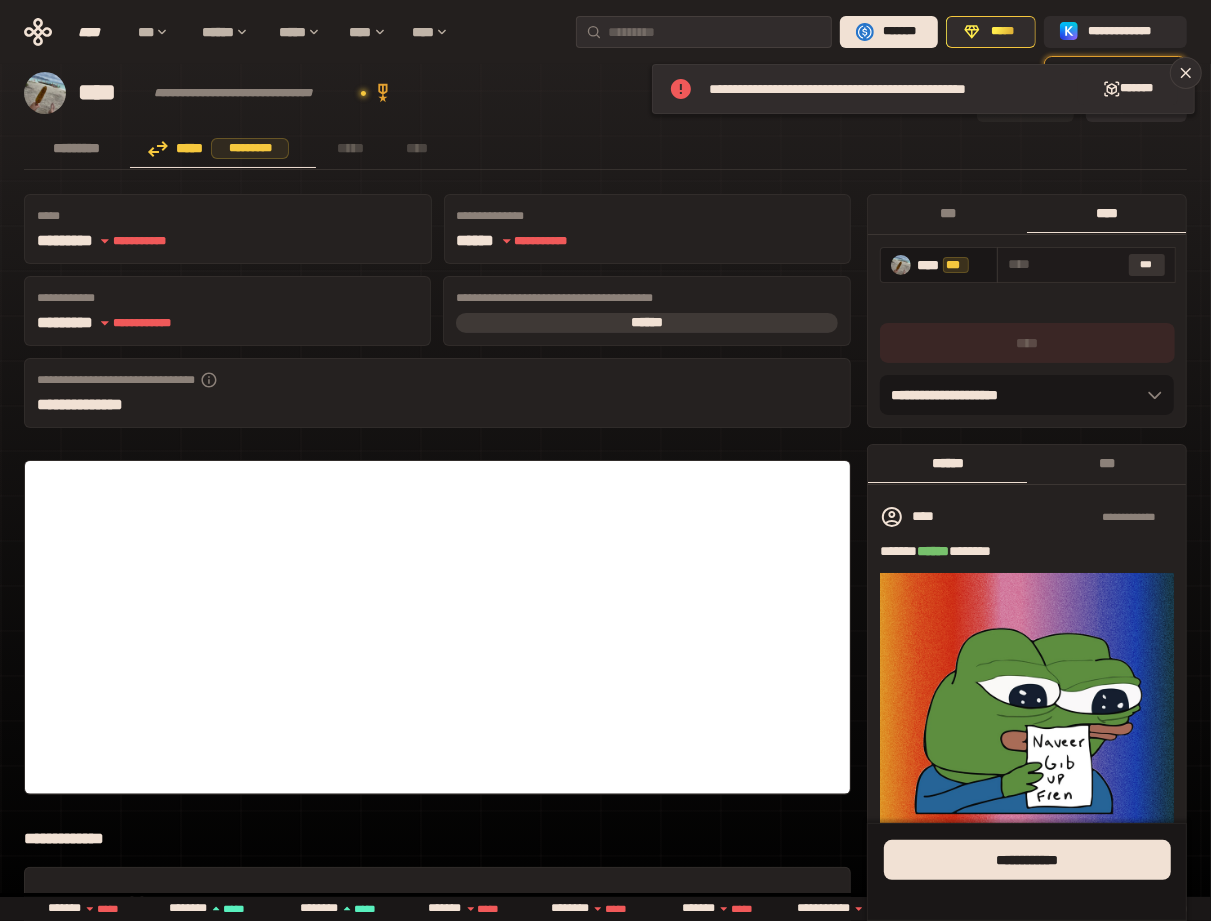 click on "***" at bounding box center [1147, 265] 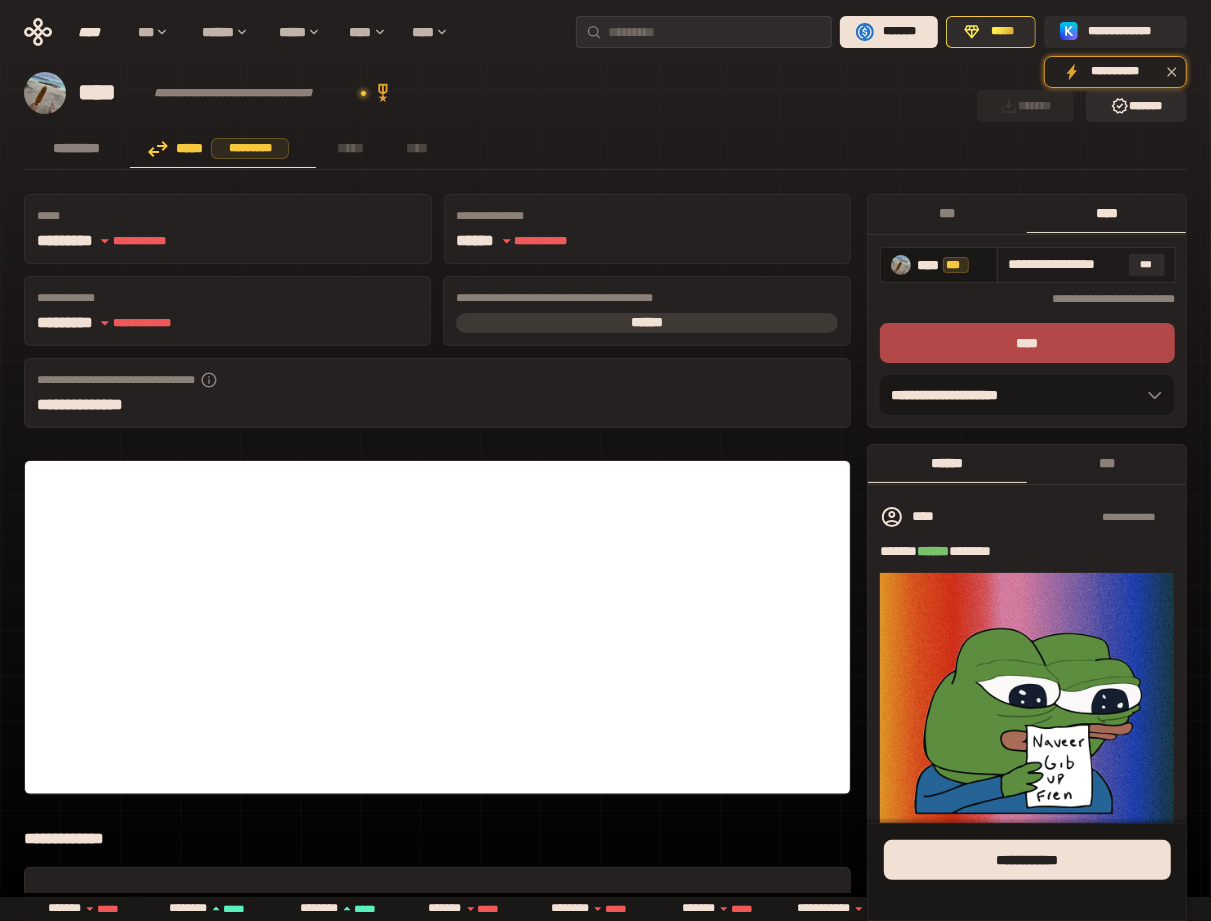 click on "**********" at bounding box center (1064, 264) 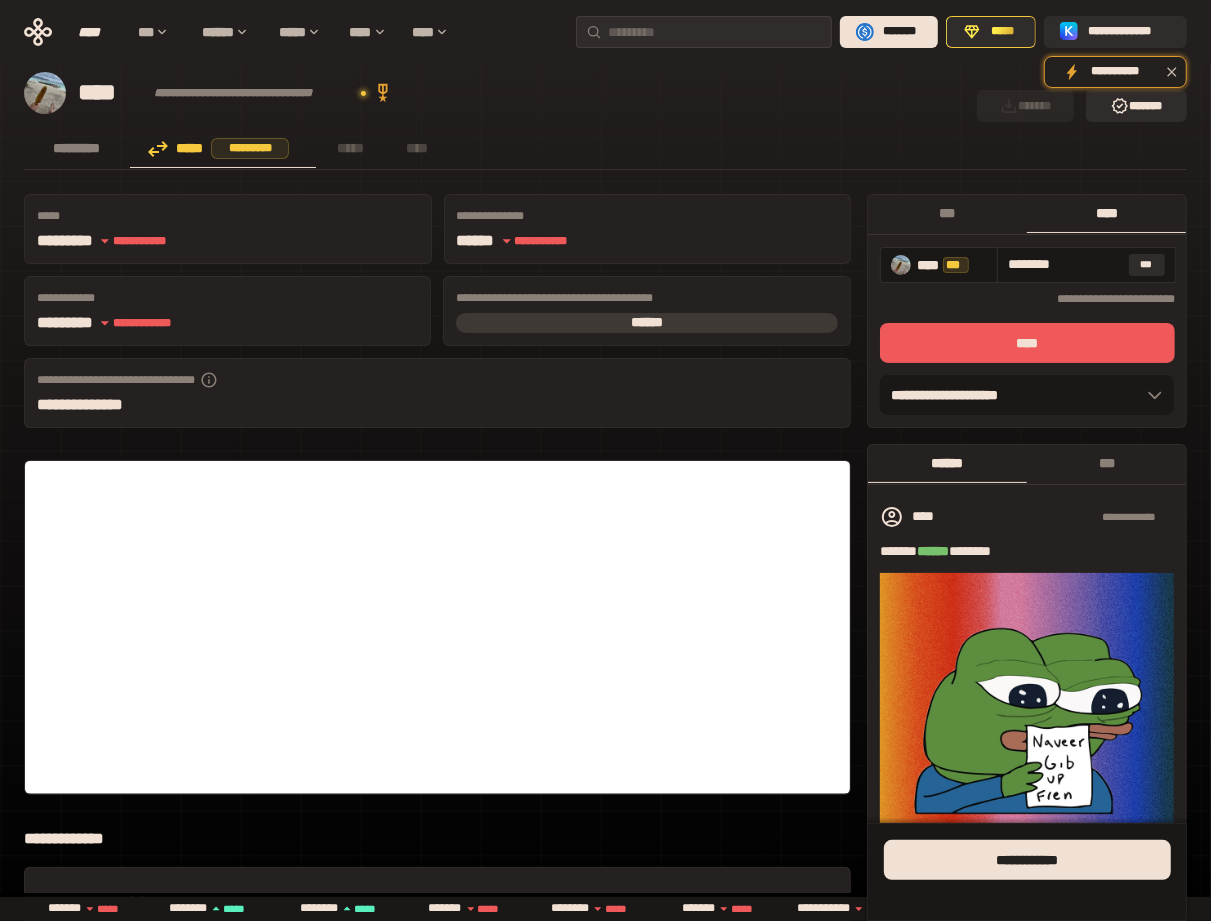 type on "********" 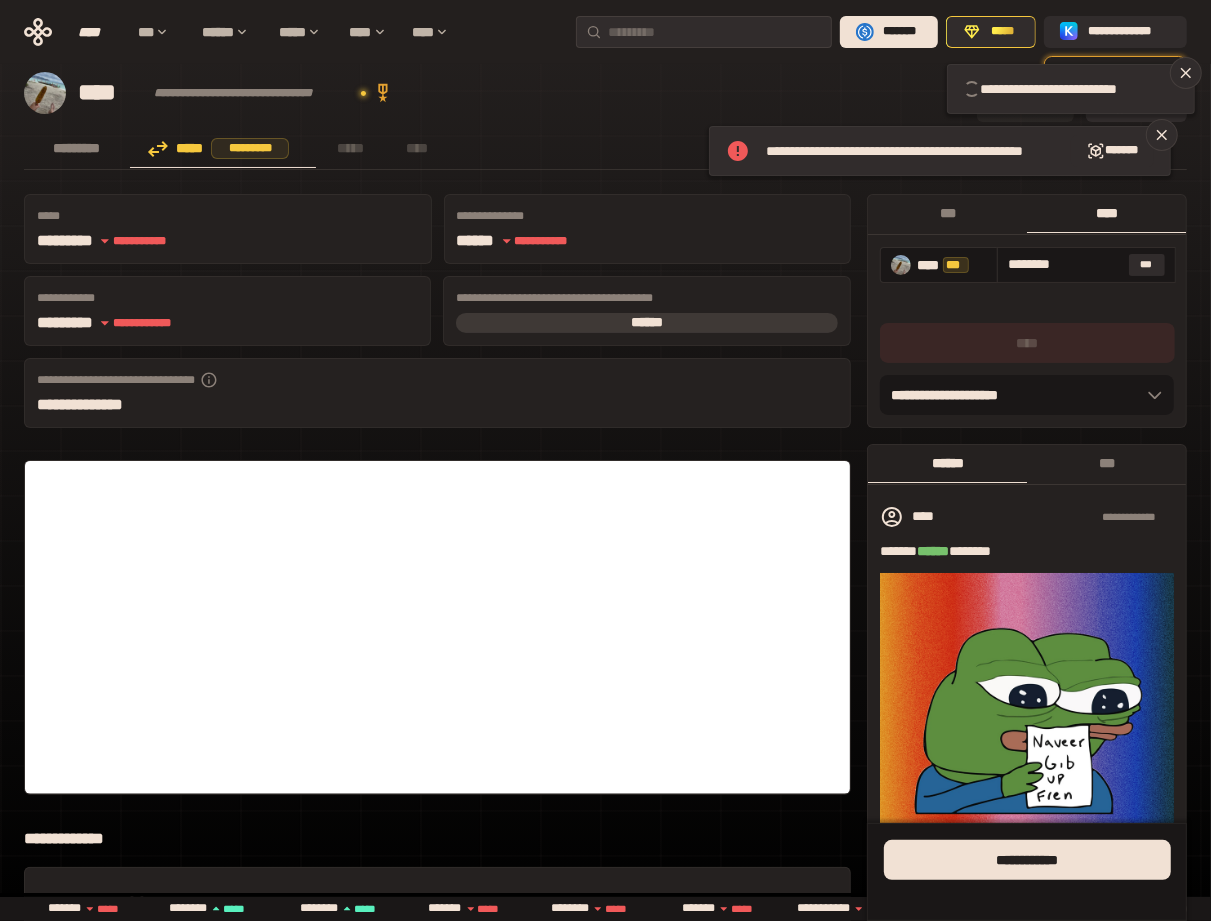 type 